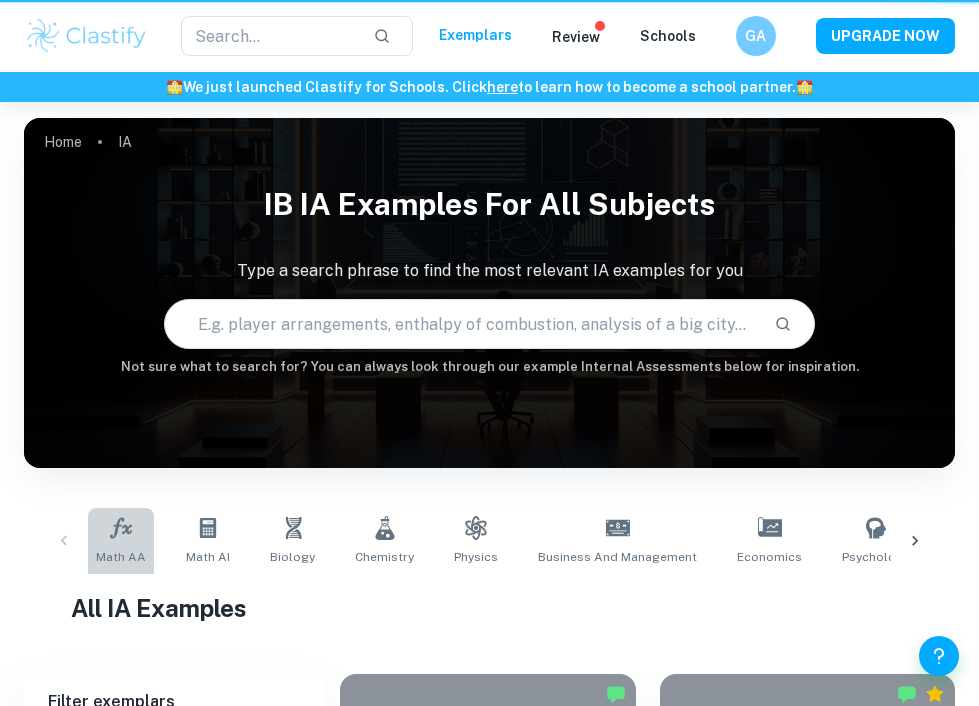 click on "Math AA" at bounding box center (121, 541) 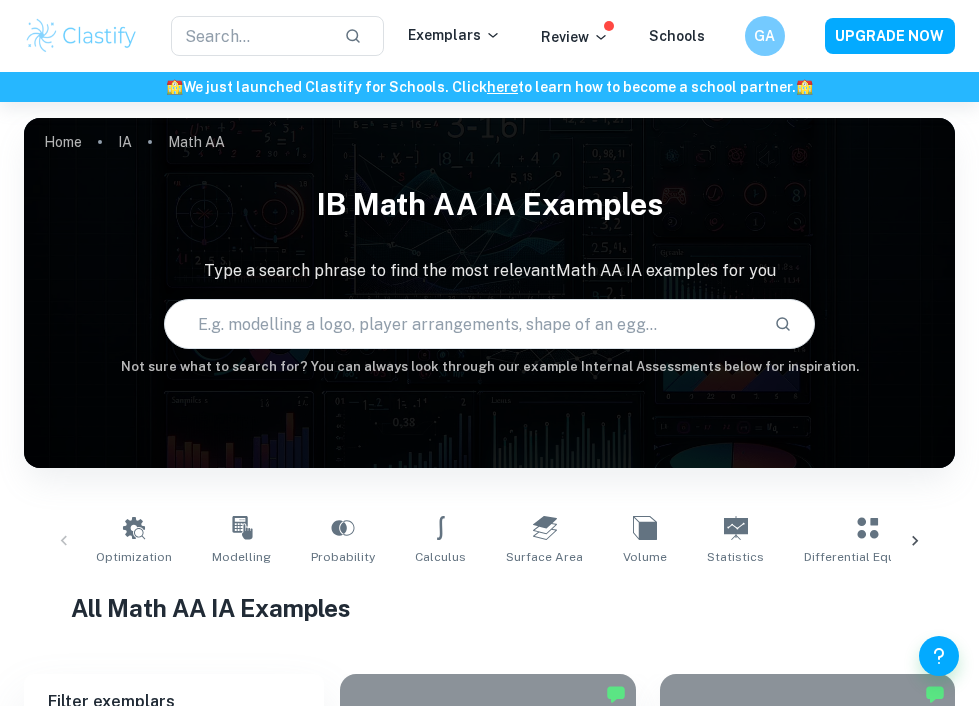 click at bounding box center [462, 324] 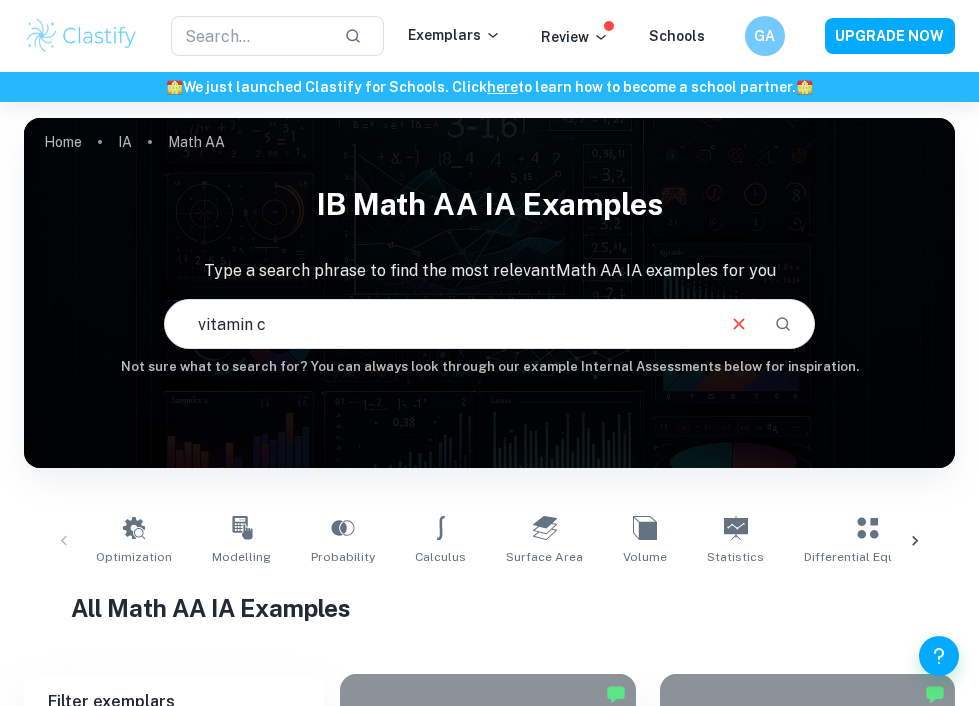 type on "vitamin c" 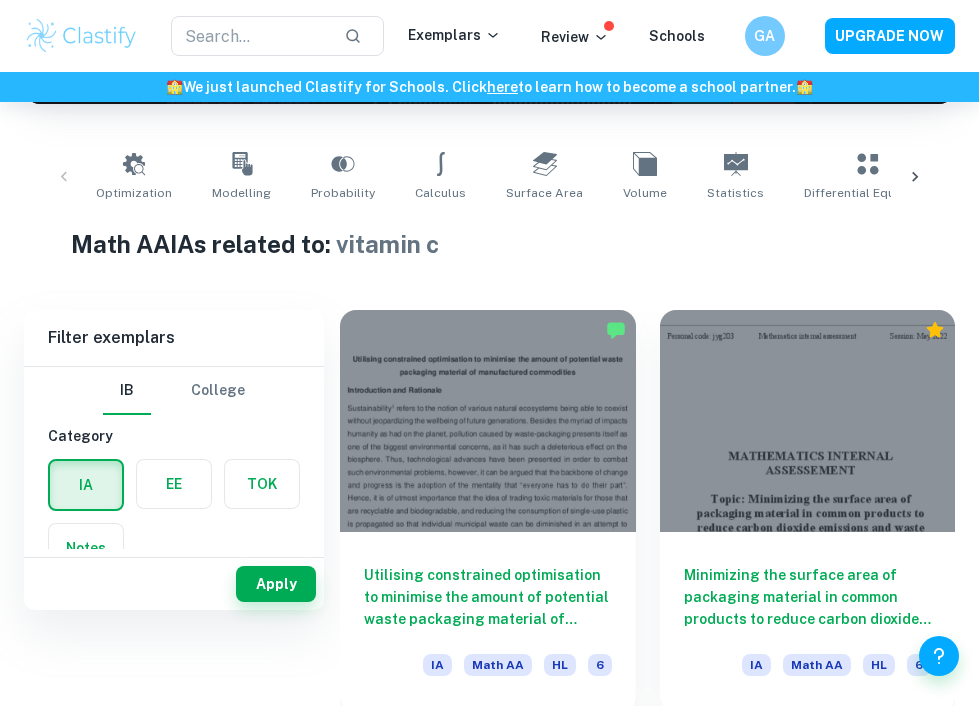 scroll, scrollTop: 0, scrollLeft: 0, axis: both 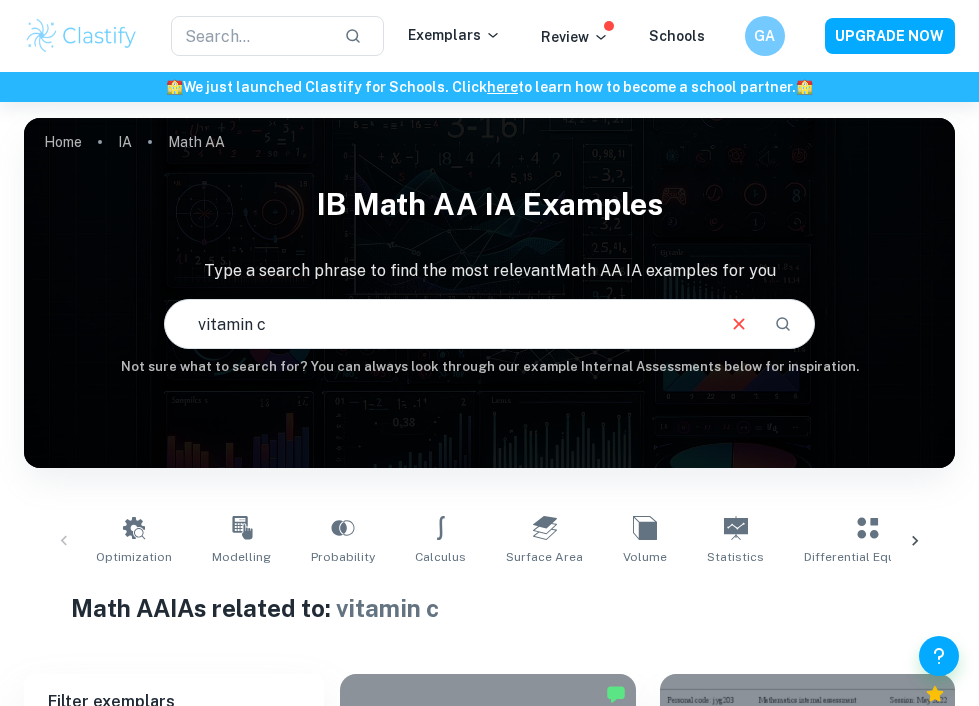 click on "Math AA" at bounding box center [196, 142] 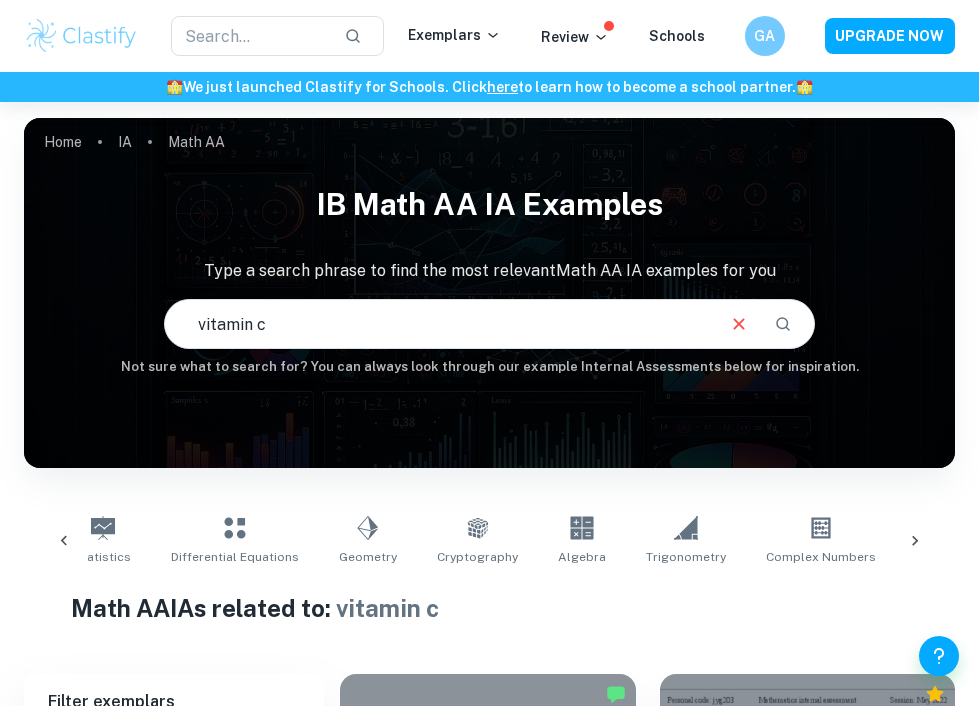scroll, scrollTop: 0, scrollLeft: 724, axis: horizontal 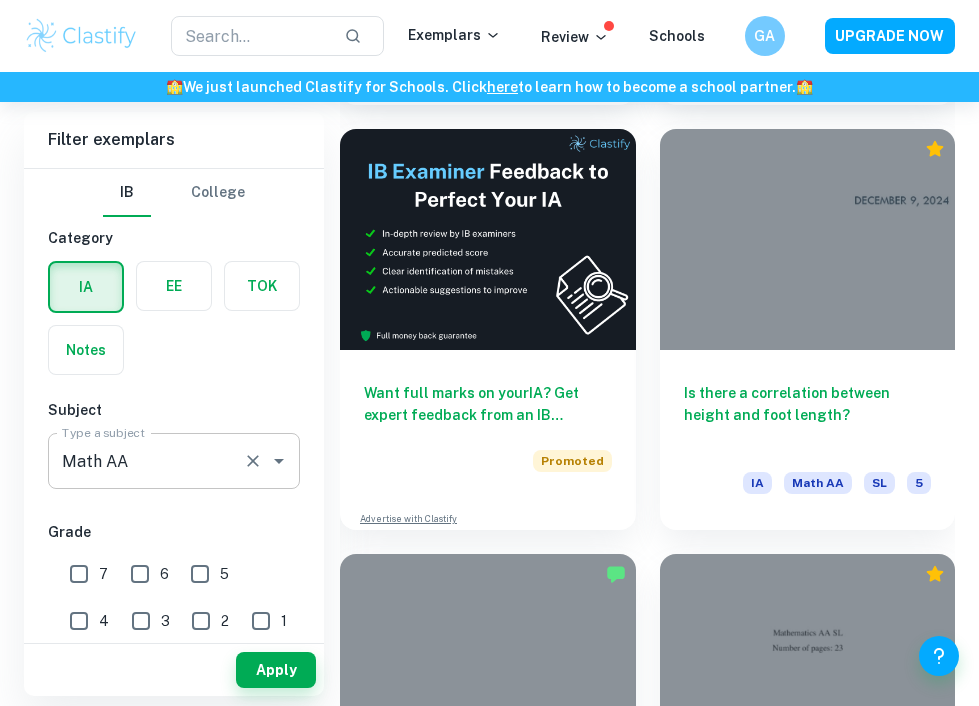 click 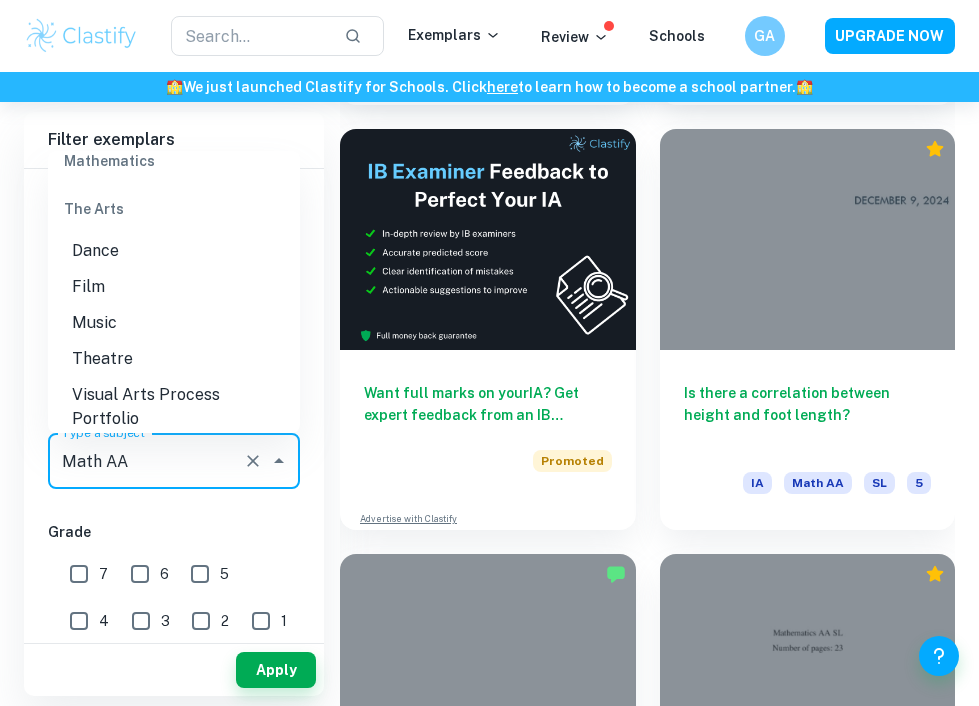 scroll, scrollTop: 2992, scrollLeft: 0, axis: vertical 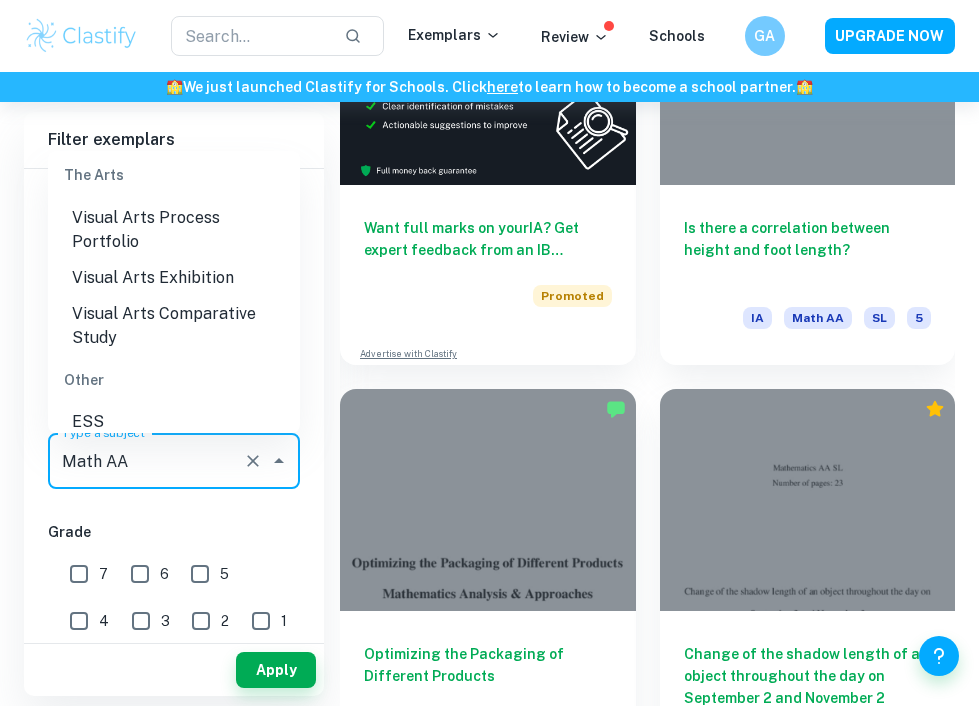 click on "Other" at bounding box center [174, 458] 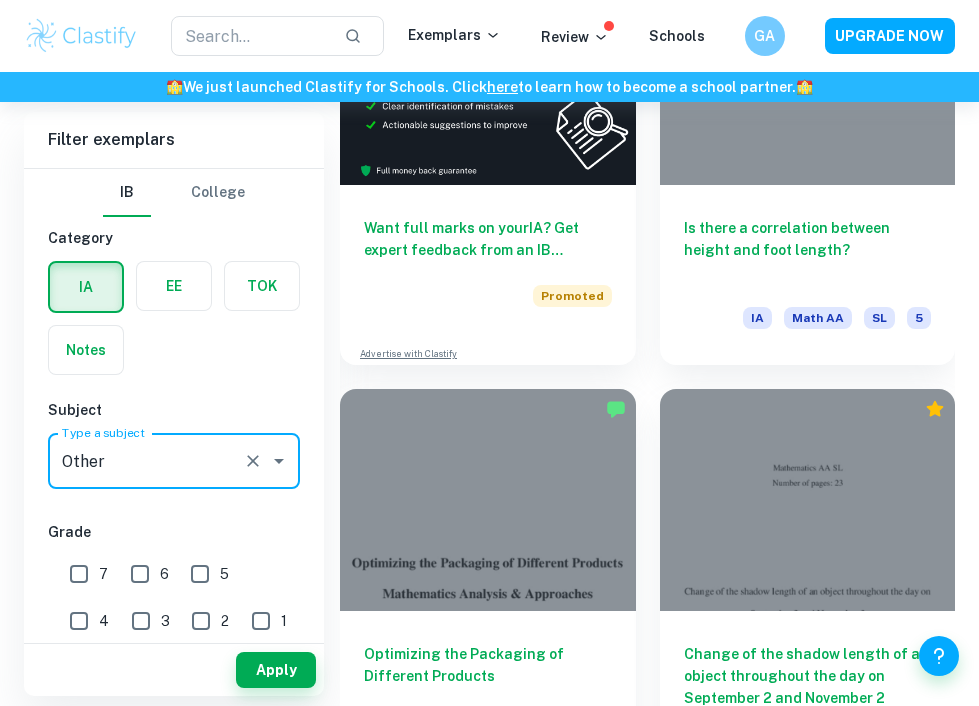click 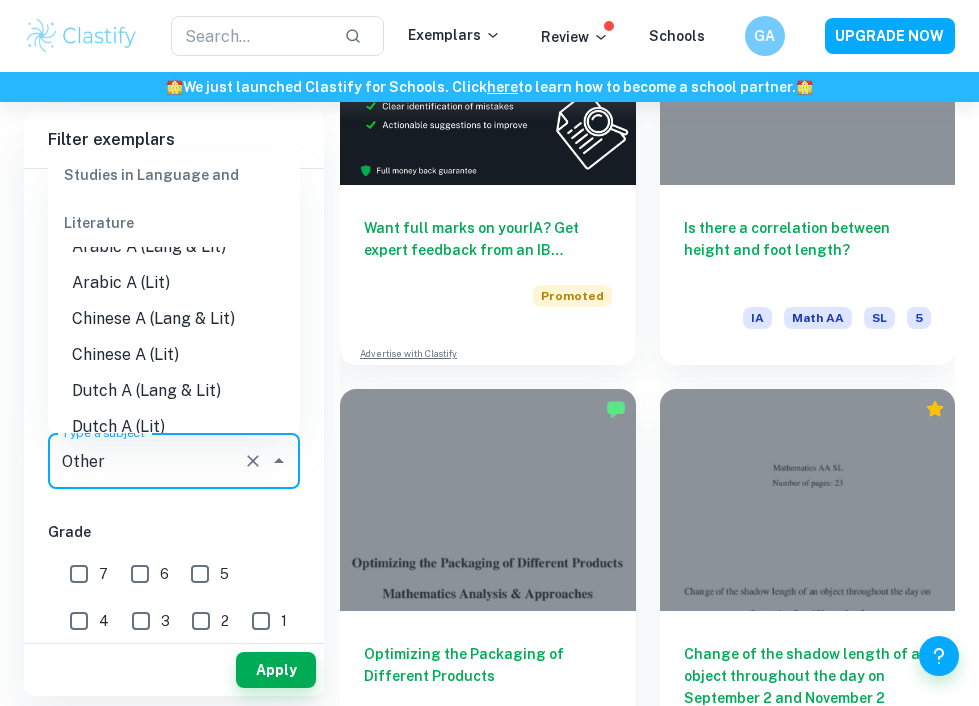 scroll, scrollTop: -4, scrollLeft: 0, axis: vertical 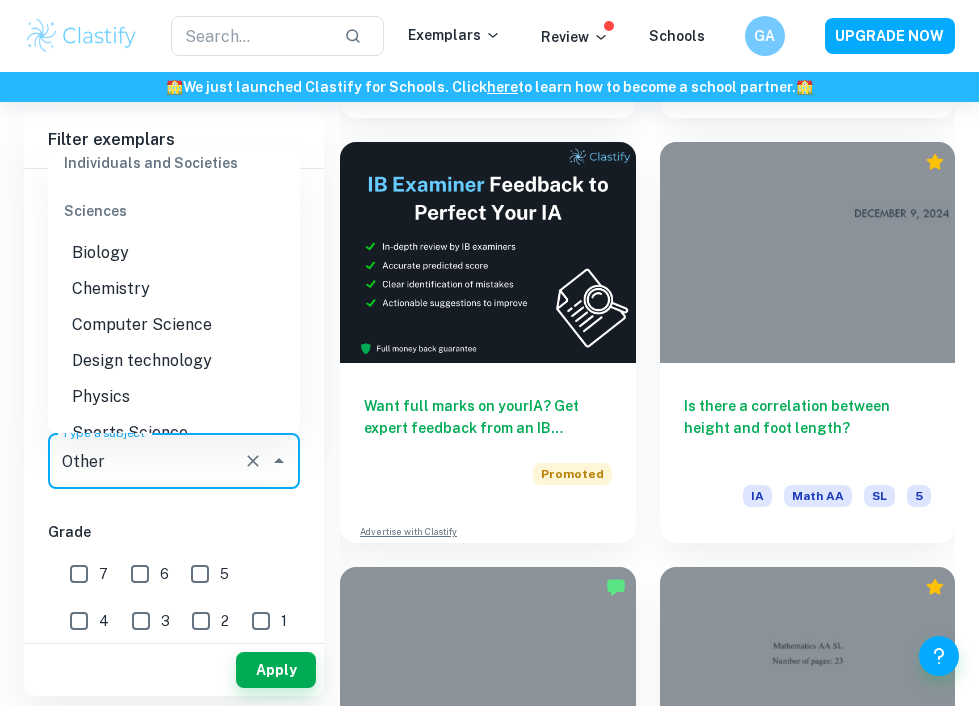 click on "Chemistry" at bounding box center (174, 289) 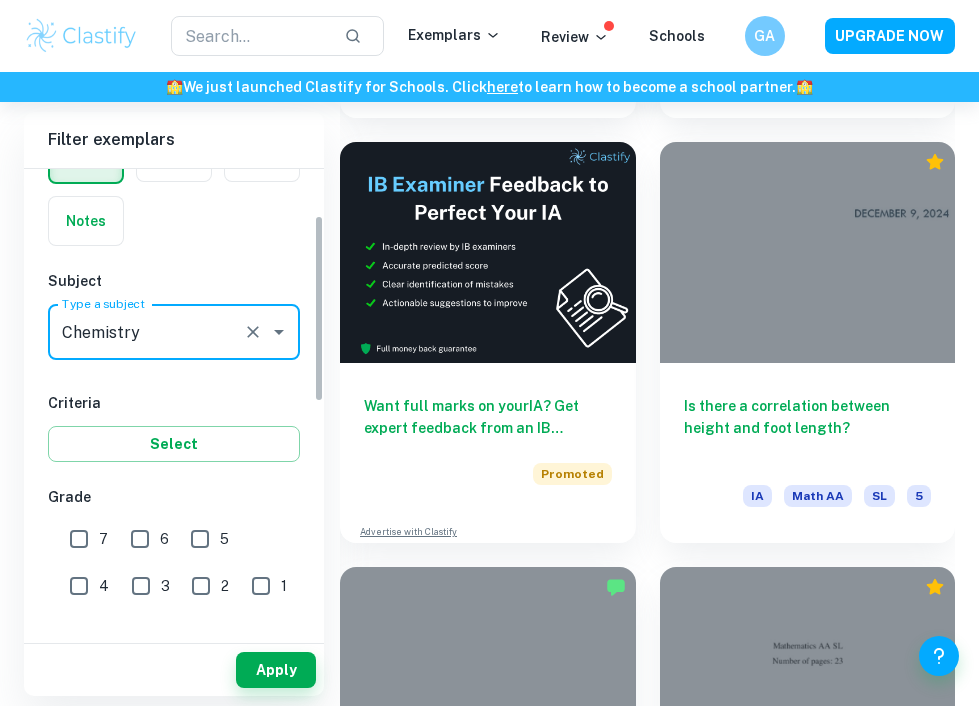 scroll, scrollTop: 135, scrollLeft: 0, axis: vertical 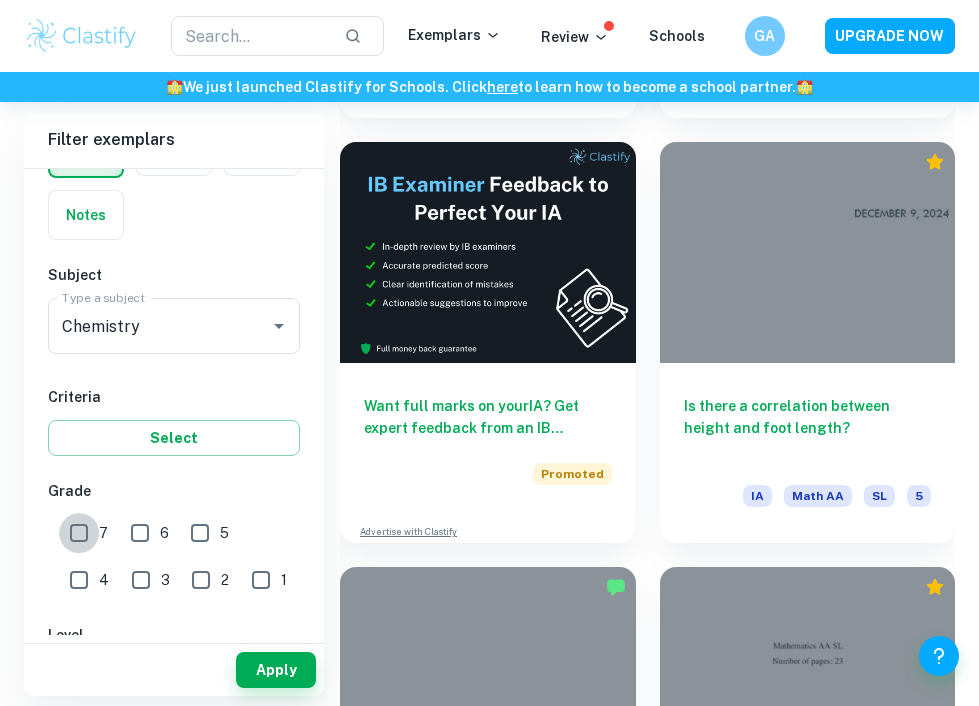 click on "7" at bounding box center [79, 533] 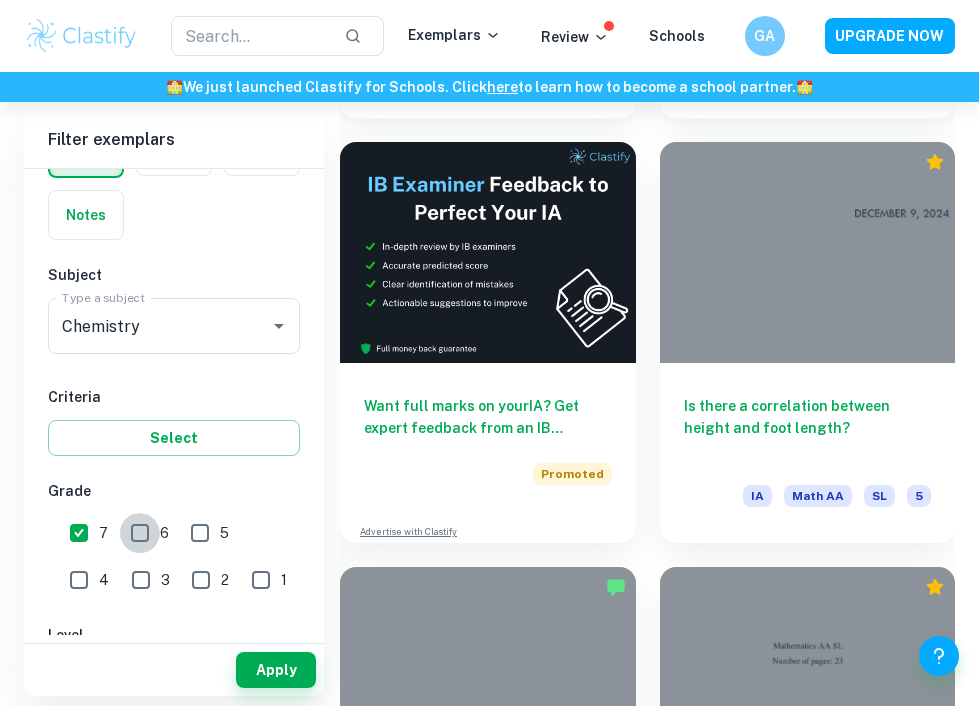 click on "6" at bounding box center (140, 533) 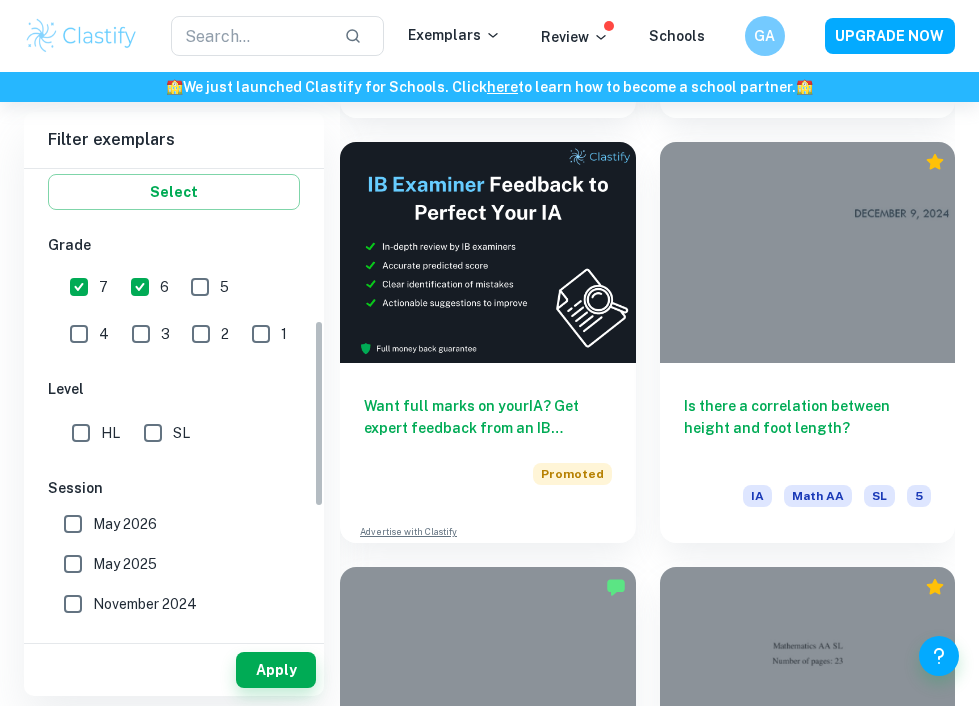 scroll, scrollTop: 385, scrollLeft: 0, axis: vertical 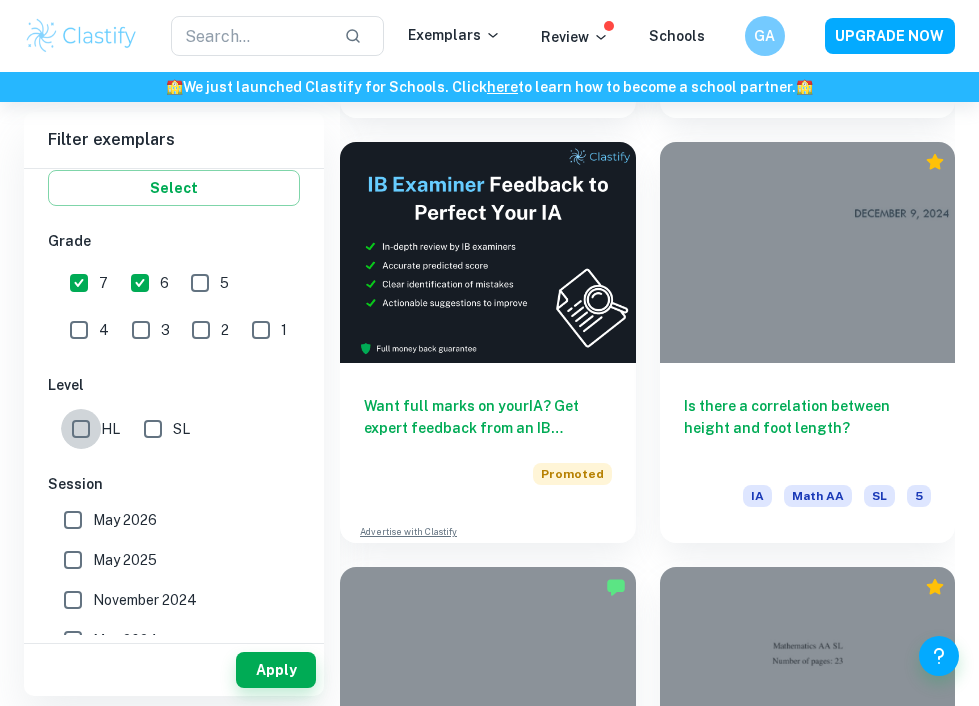 click on "HL" at bounding box center [81, 429] 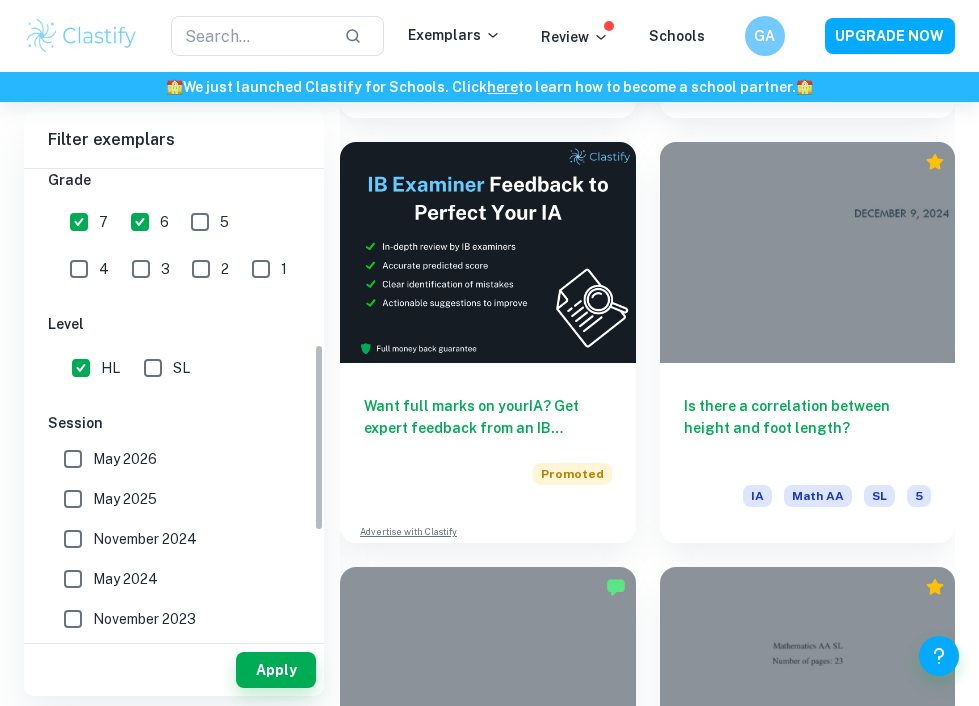scroll, scrollTop: 447, scrollLeft: 0, axis: vertical 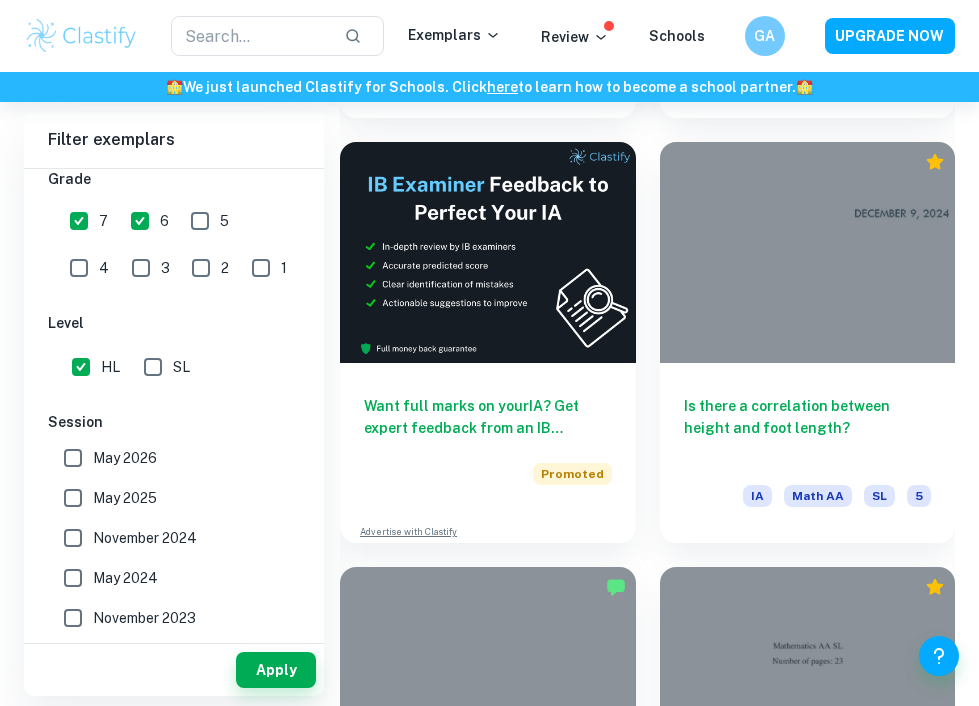 click on "May 2026" at bounding box center [73, 458] 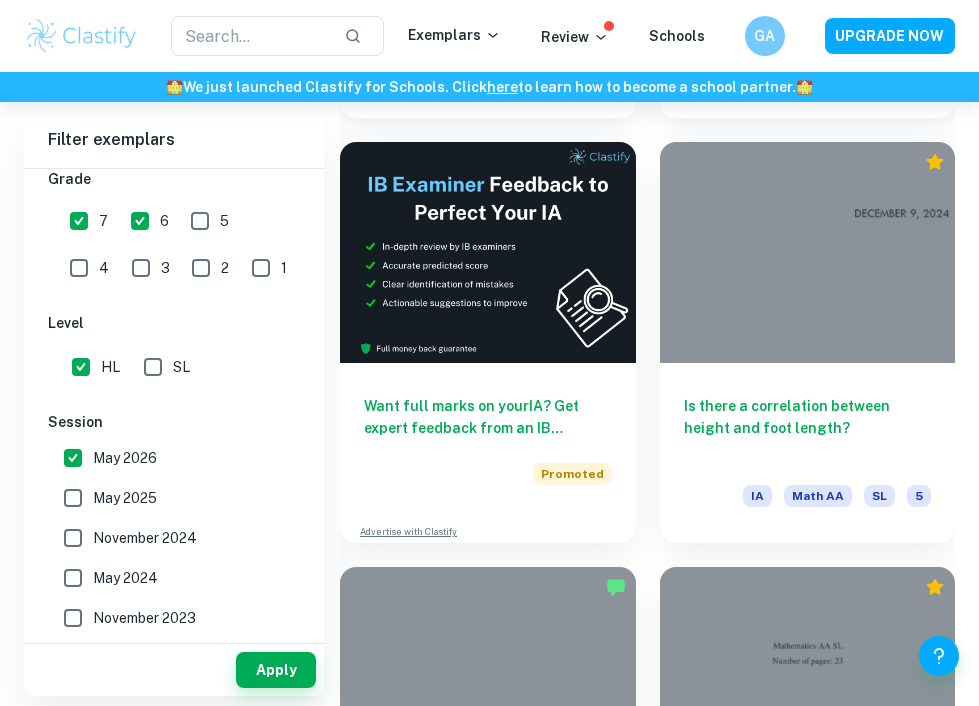 click on "May 2025" at bounding box center [73, 498] 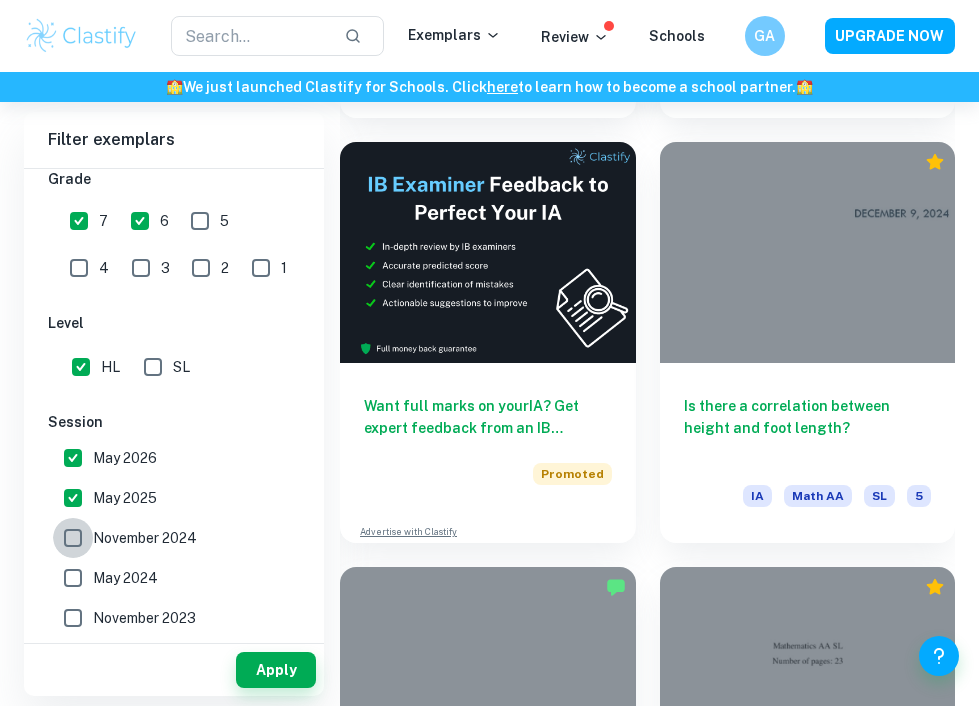 click on "November 2024" at bounding box center [73, 538] 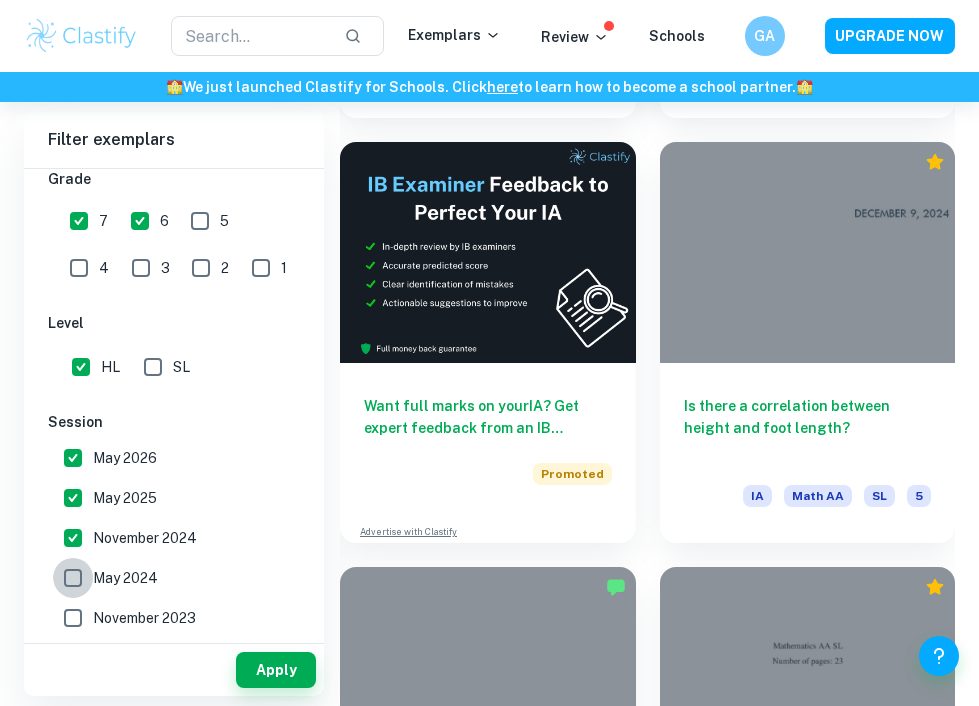 click on "May 2024" at bounding box center [73, 578] 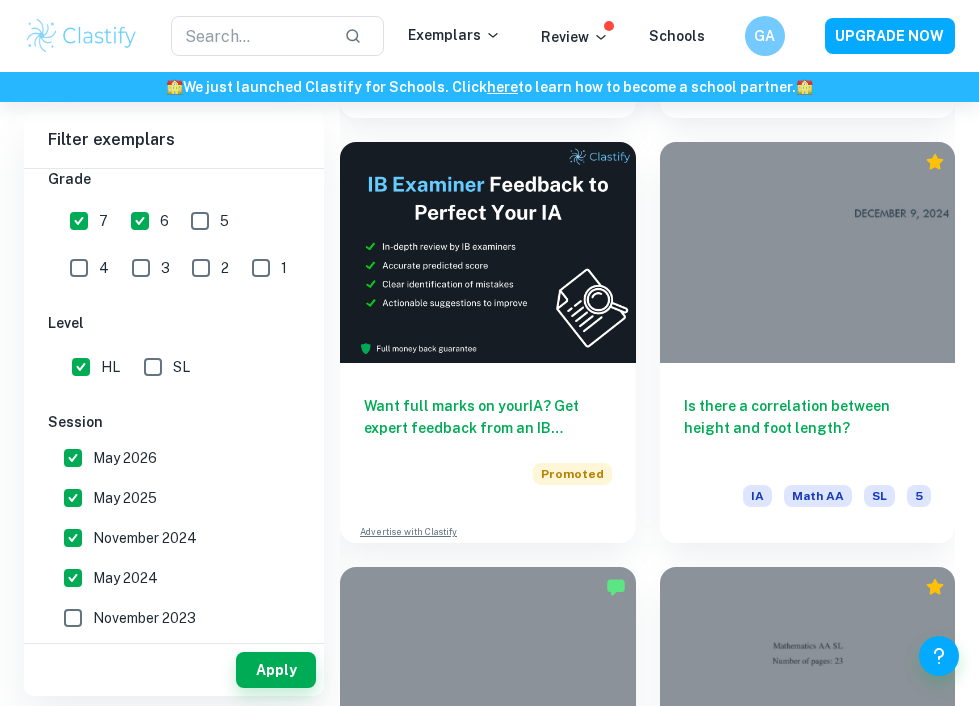 click on "Apply" at bounding box center [174, 670] 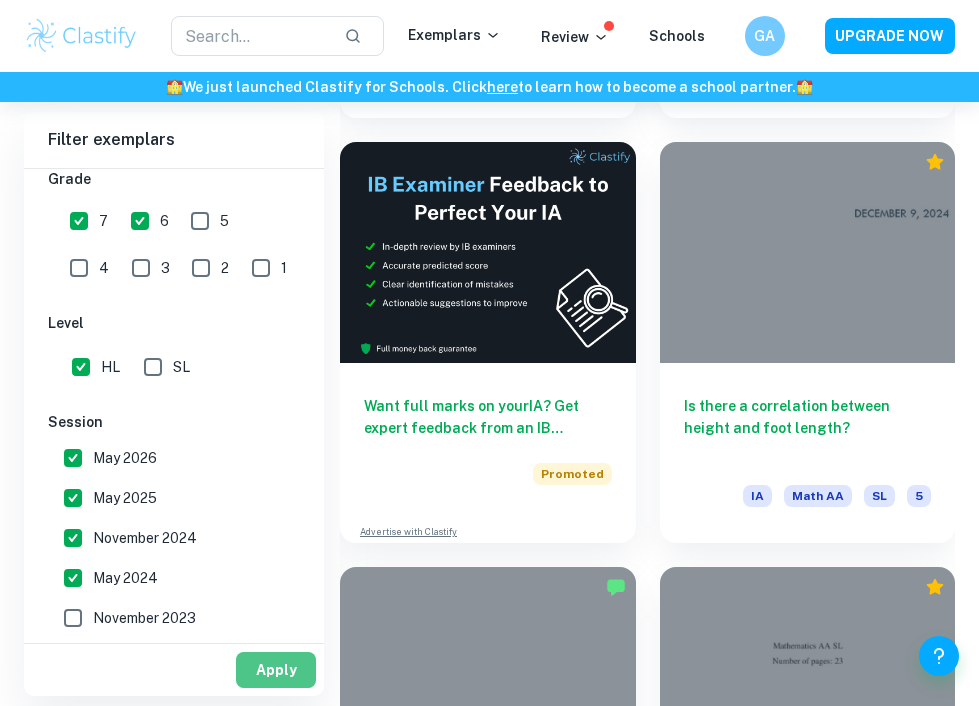 click on "Apply" at bounding box center [276, 670] 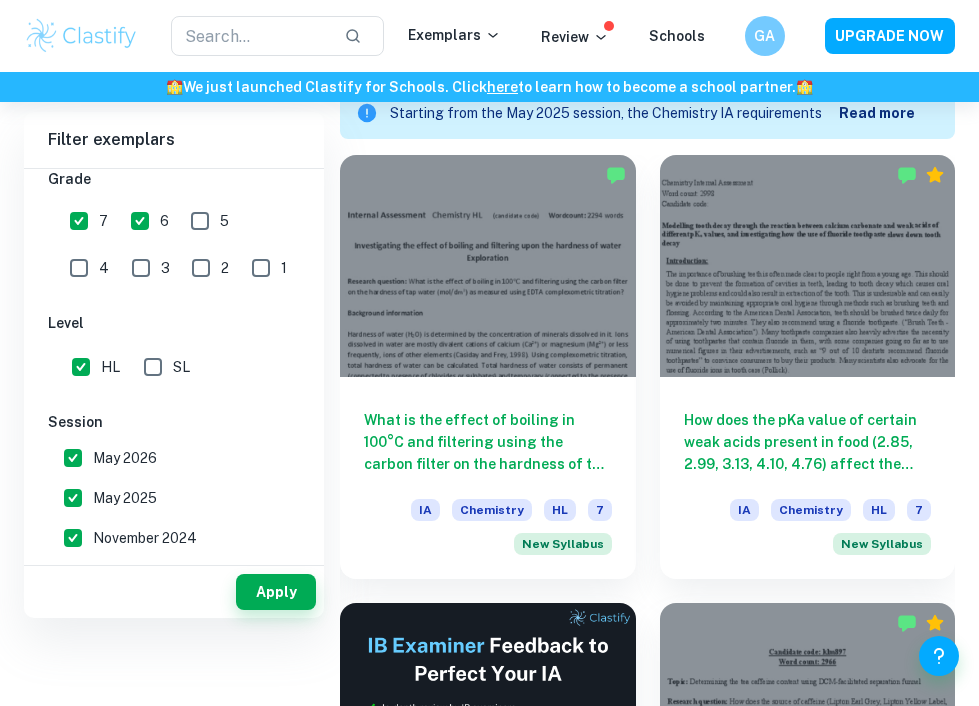 scroll, scrollTop: 6, scrollLeft: 0, axis: vertical 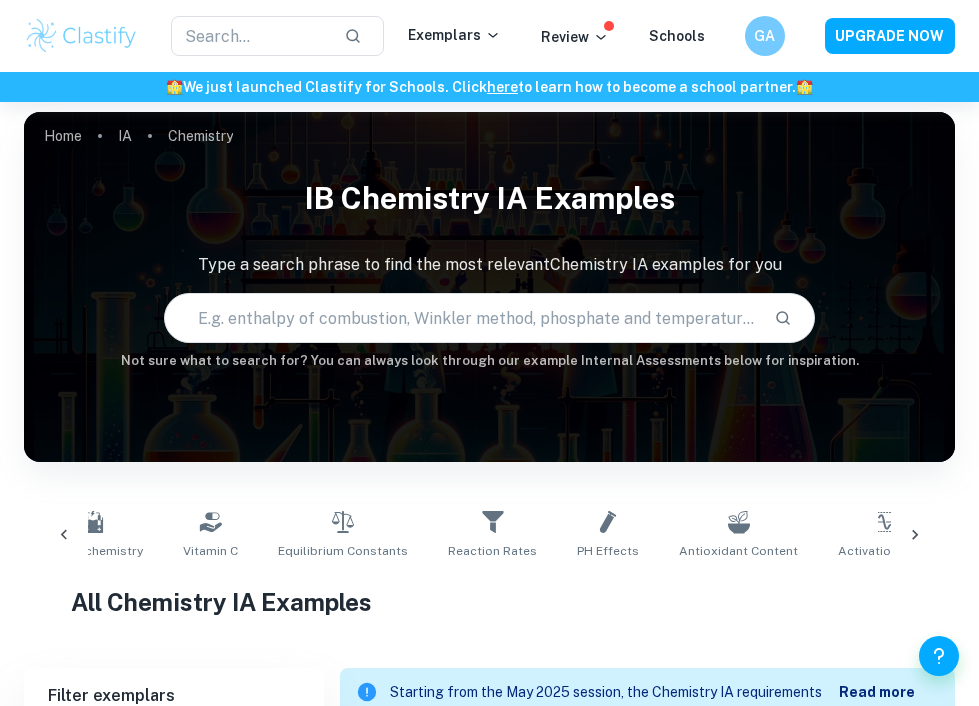 click at bounding box center (462, 318) 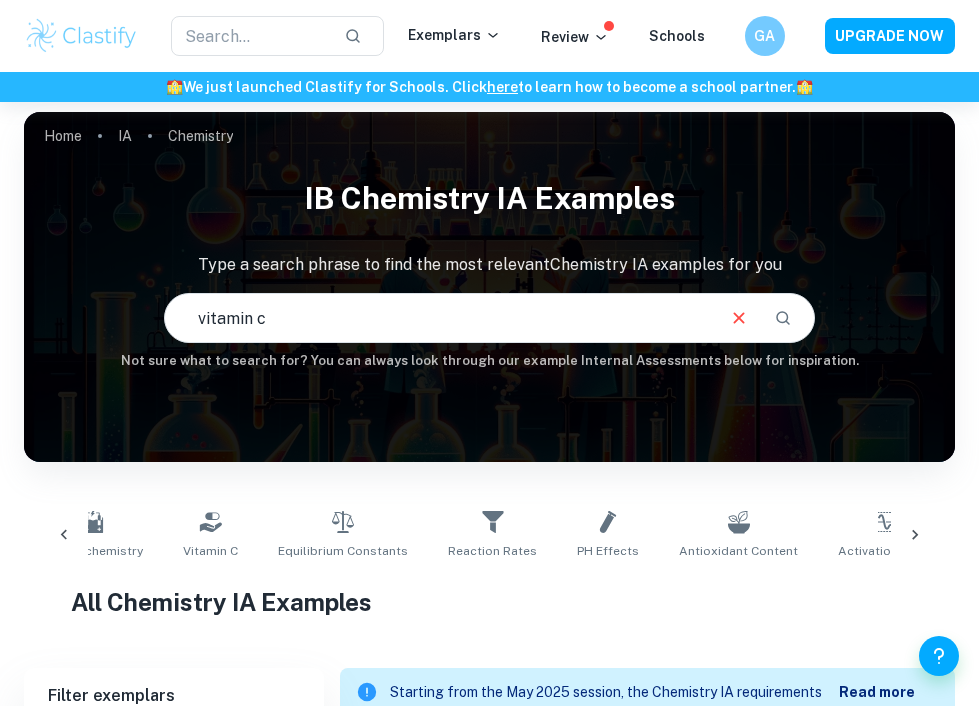 type on "vitamin c" 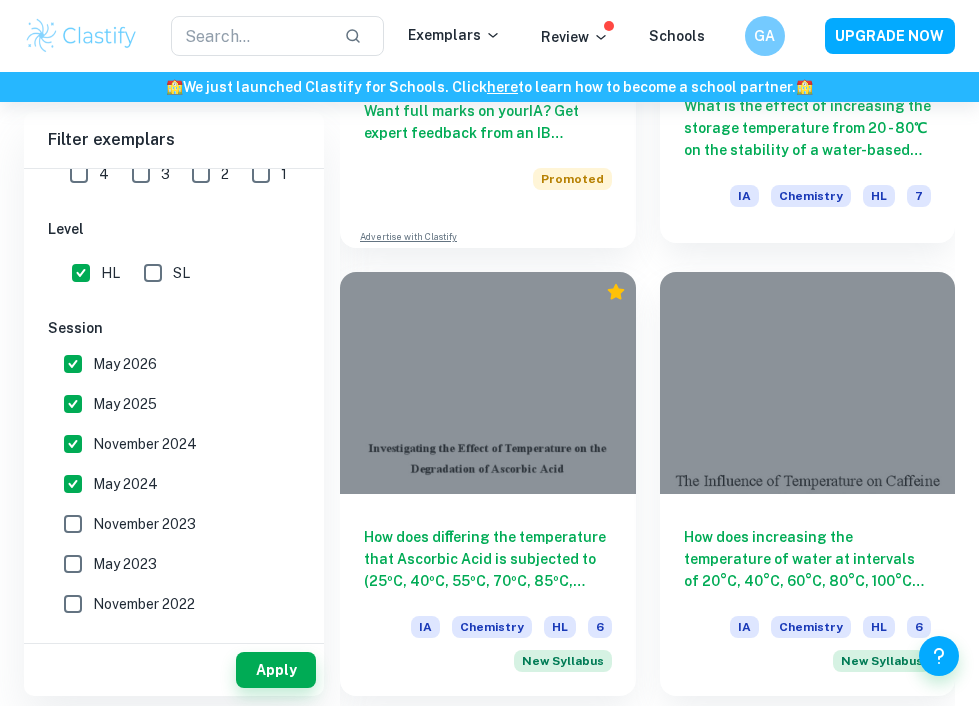 scroll, scrollTop: 1348, scrollLeft: 0, axis: vertical 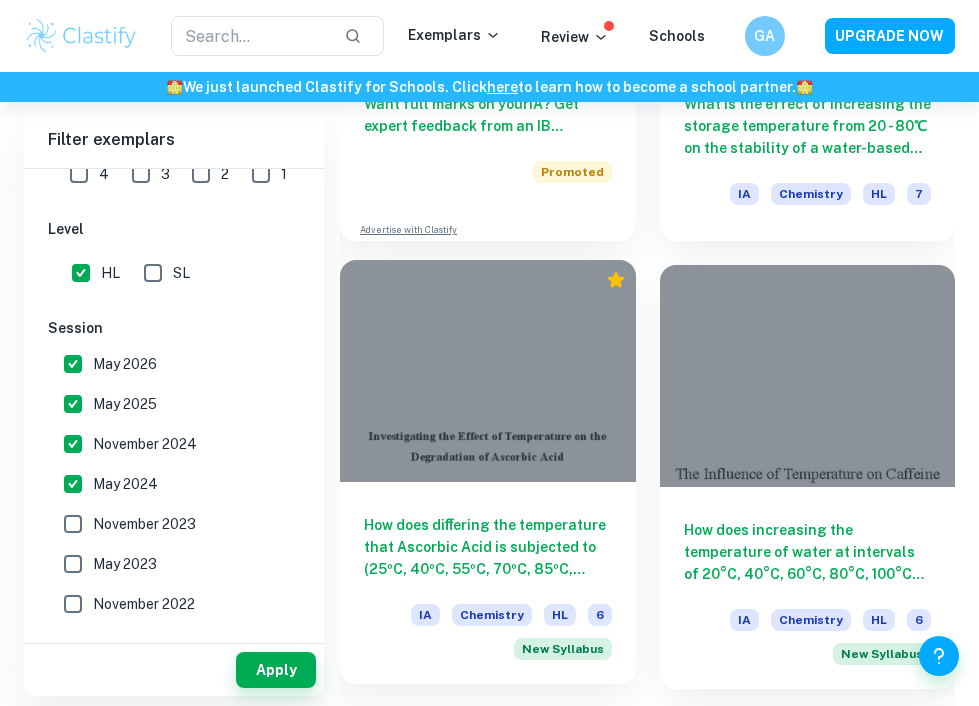 click at bounding box center [488, 371] 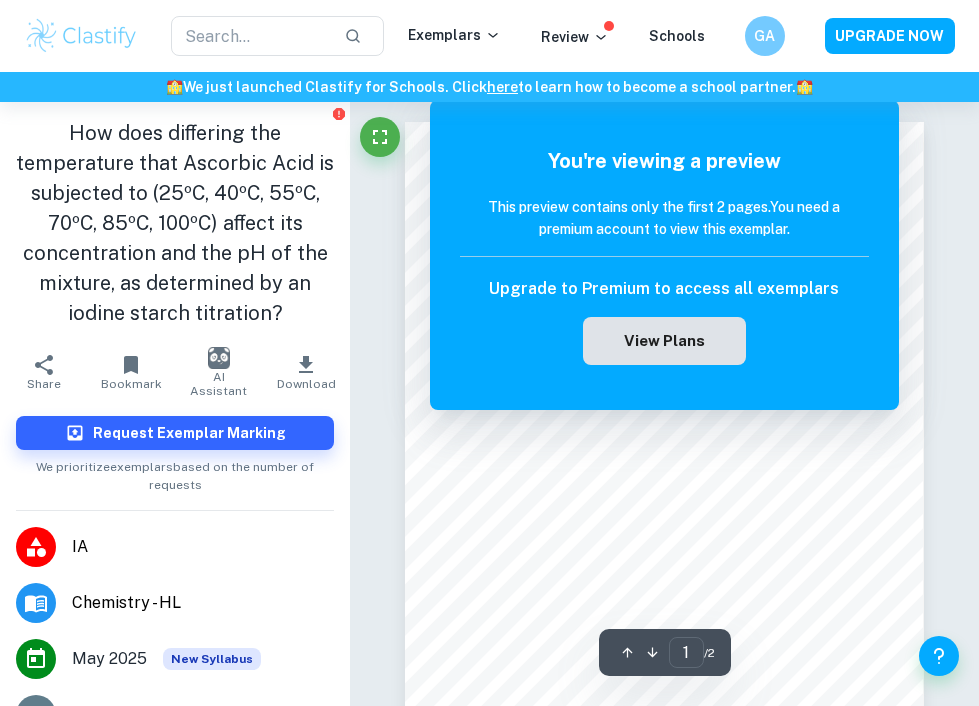 scroll, scrollTop: 0, scrollLeft: 0, axis: both 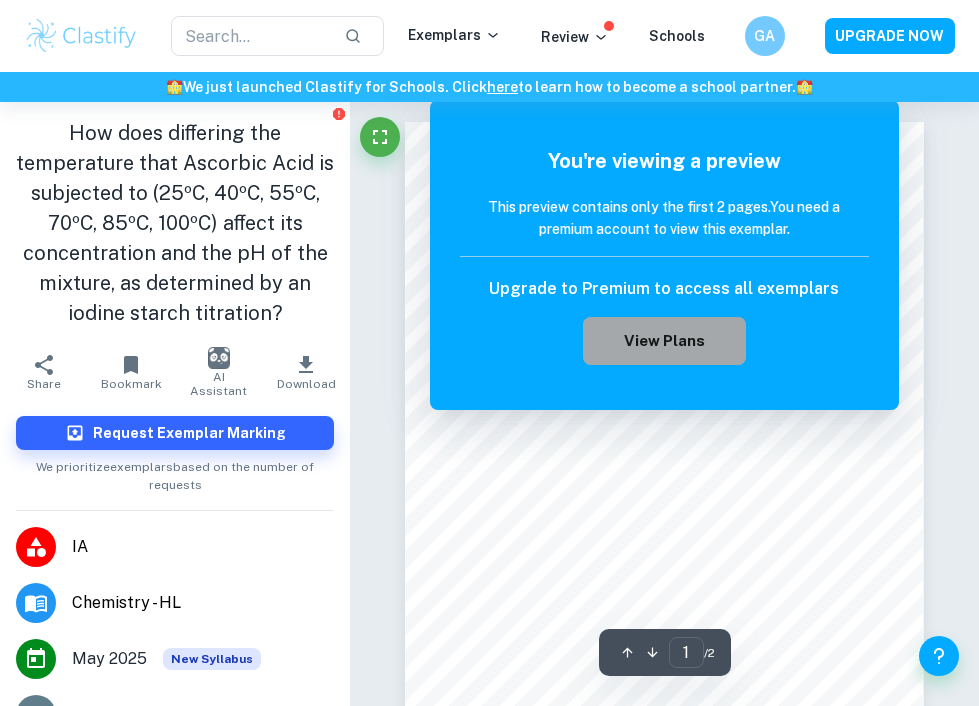 click on "View Plans" at bounding box center (665, 341) 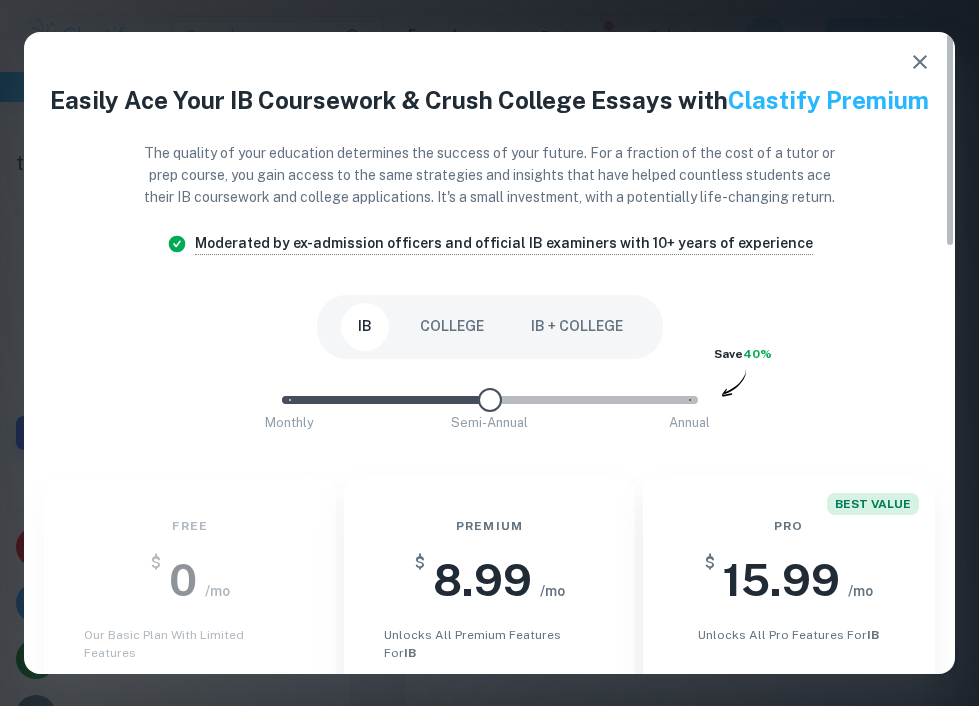 drag, startPoint x: 685, startPoint y: 399, endPoint x: 455, endPoint y: 416, distance: 230.62741 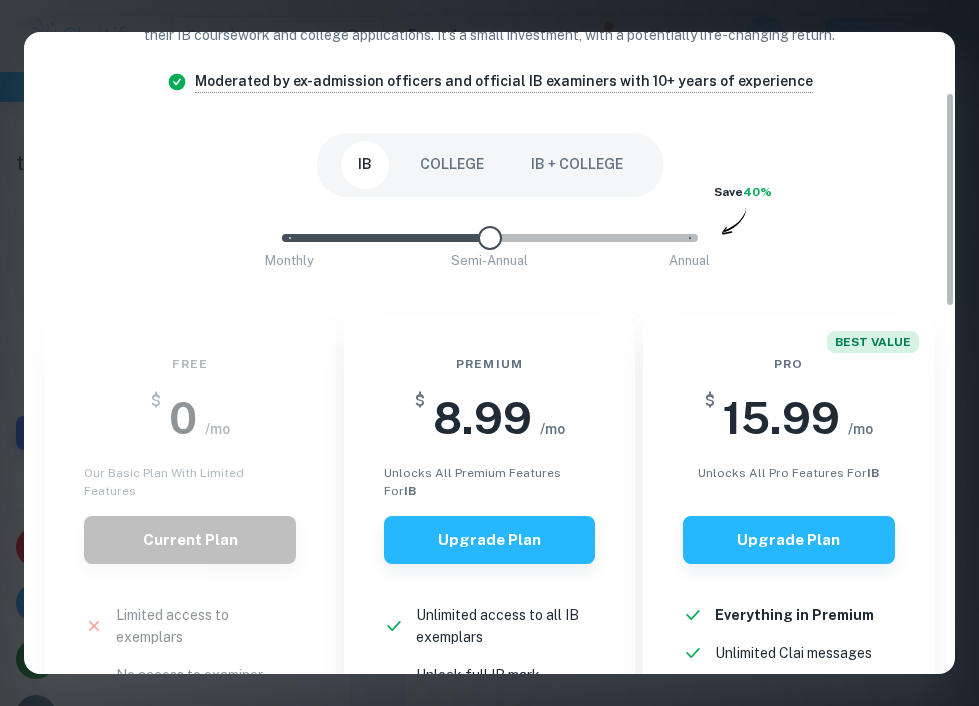 scroll, scrollTop: 152, scrollLeft: 0, axis: vertical 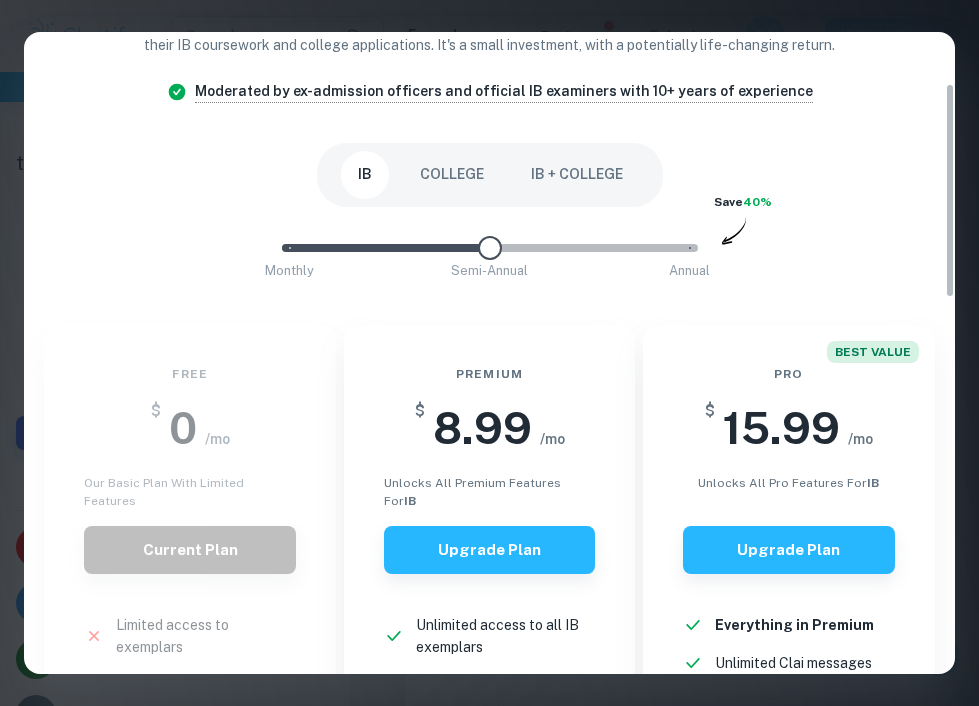 type on "0" 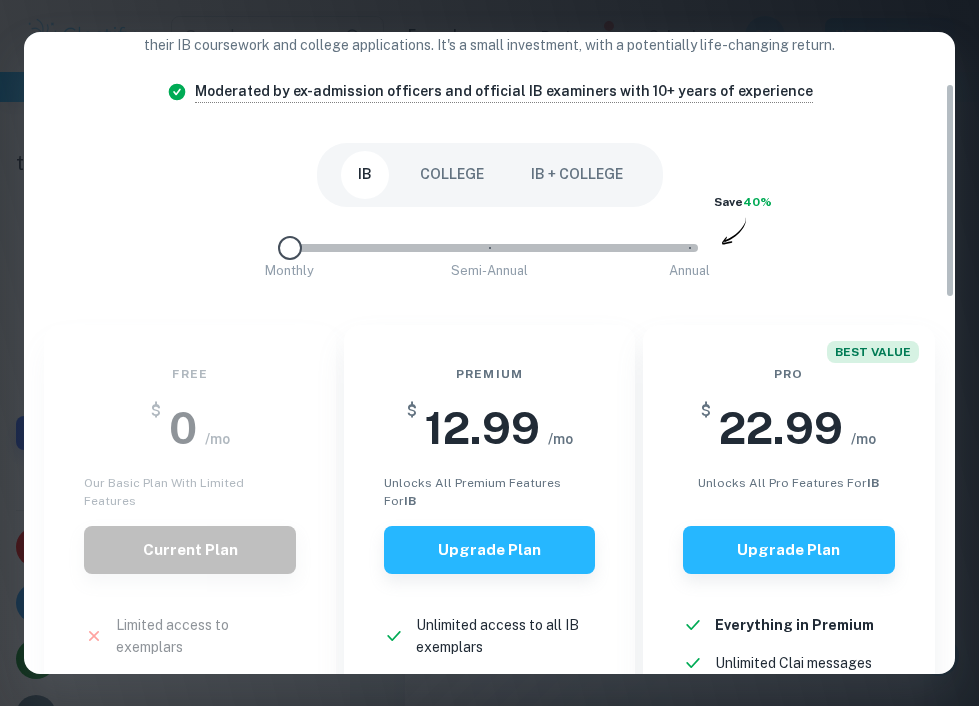 drag, startPoint x: 495, startPoint y: 237, endPoint x: 245, endPoint y: 246, distance: 250.16194 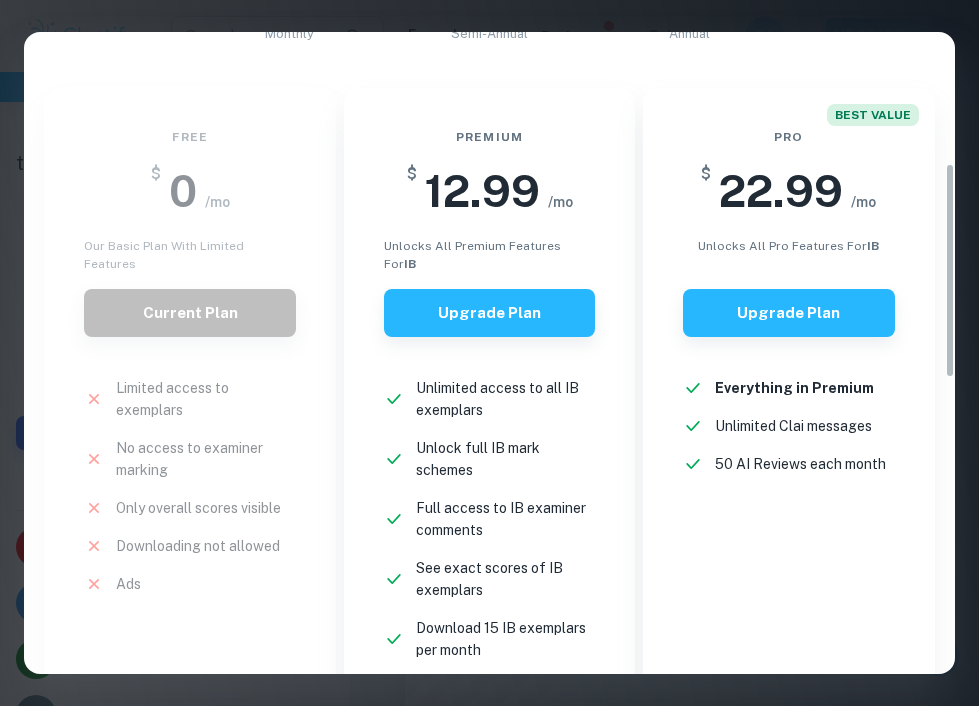scroll, scrollTop: 392, scrollLeft: 0, axis: vertical 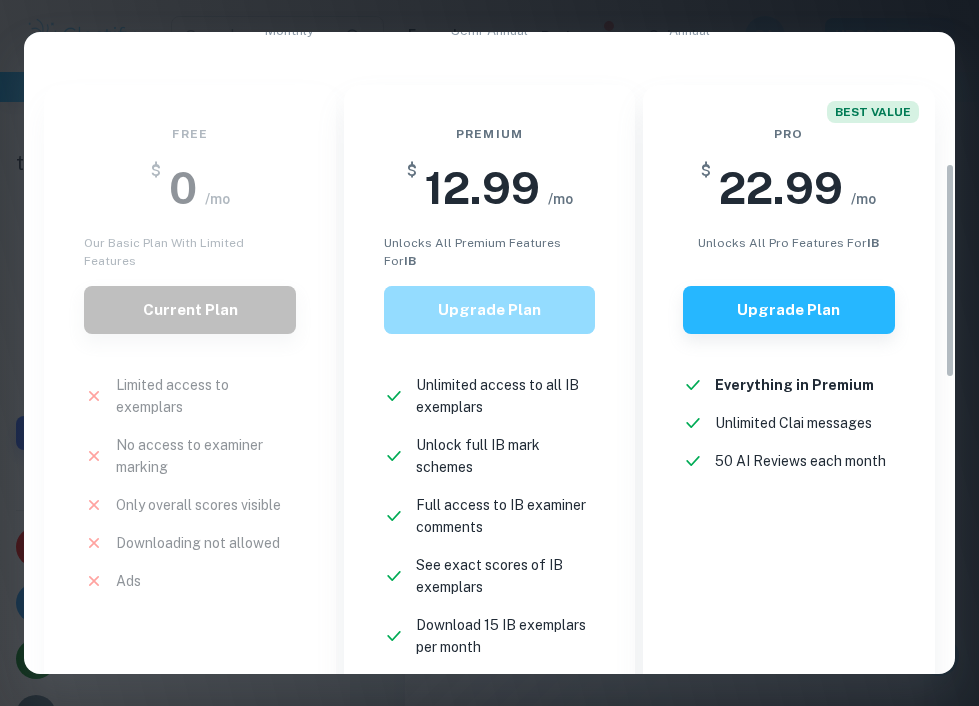 click on "Upgrade Plan" at bounding box center [489, 310] 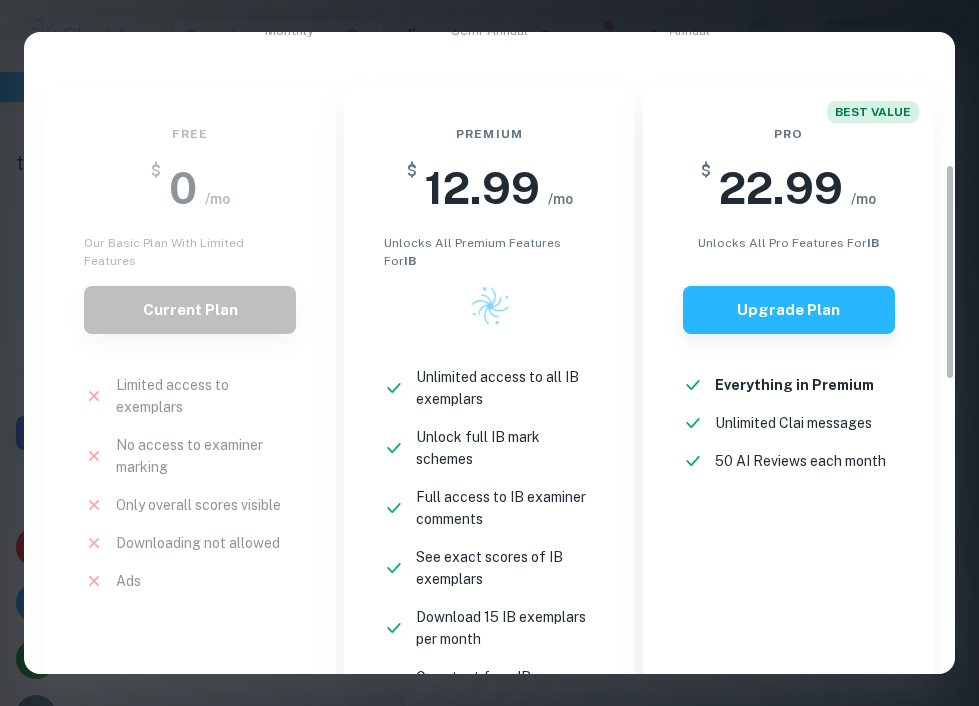 click on "Easily Ace Your IB Coursework & Crush College Essays with Clastify Premium The quality of your education determines the success of your future. For a fraction of the cost of a tutor or prep course, you gain access to the same strategies and insights that have helped countless students ace their IB coursework and college applications. It's a small investment, with a potentially life-changing return. Moderated by ex-admission officers and official IB examiners with 10+ years of experience IB COLLEGE IB + COLLEGE Monthly Semi-Annual Annual Save 40% Free $ 0 /mo Our basic plan with limited features New! No access to examiner marking New! Only overall scores visible New! Downloading not allowed New! Ads New! Premium $ 12.99 /mo unlocks all premium features for IB Unlimited access to all IB exemplars New! Unlock full IB mark schemes New! Full access to IB examiner comments New! See exact scores of IB exemplars New! Download 15 IB exemplars per month New! New! No ads New!" at bounding box center [489, 353] 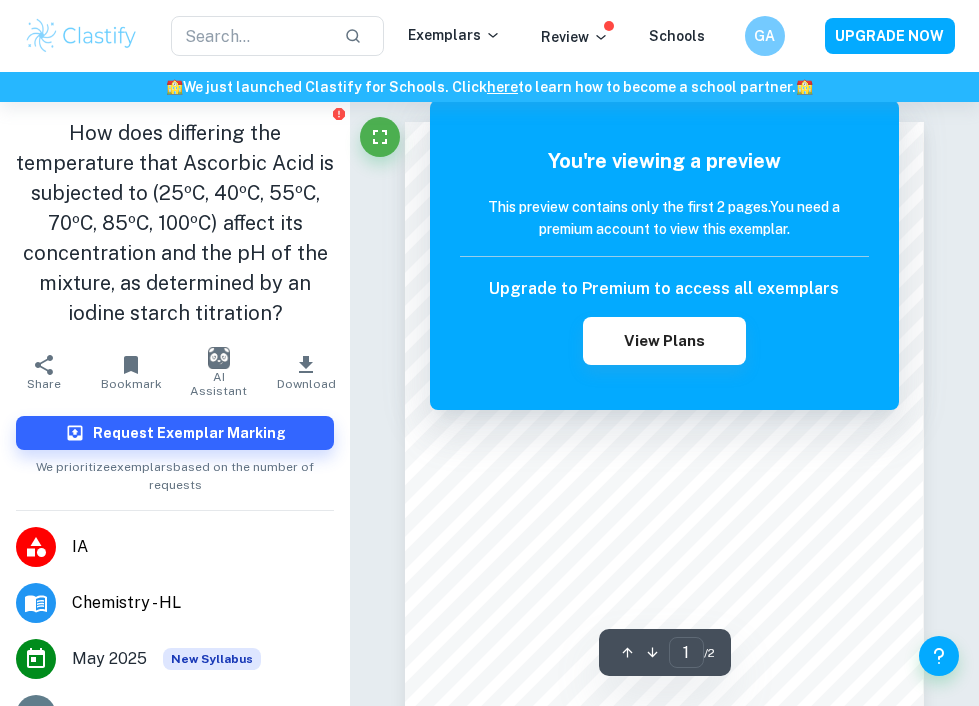 scroll, scrollTop: 0, scrollLeft: 0, axis: both 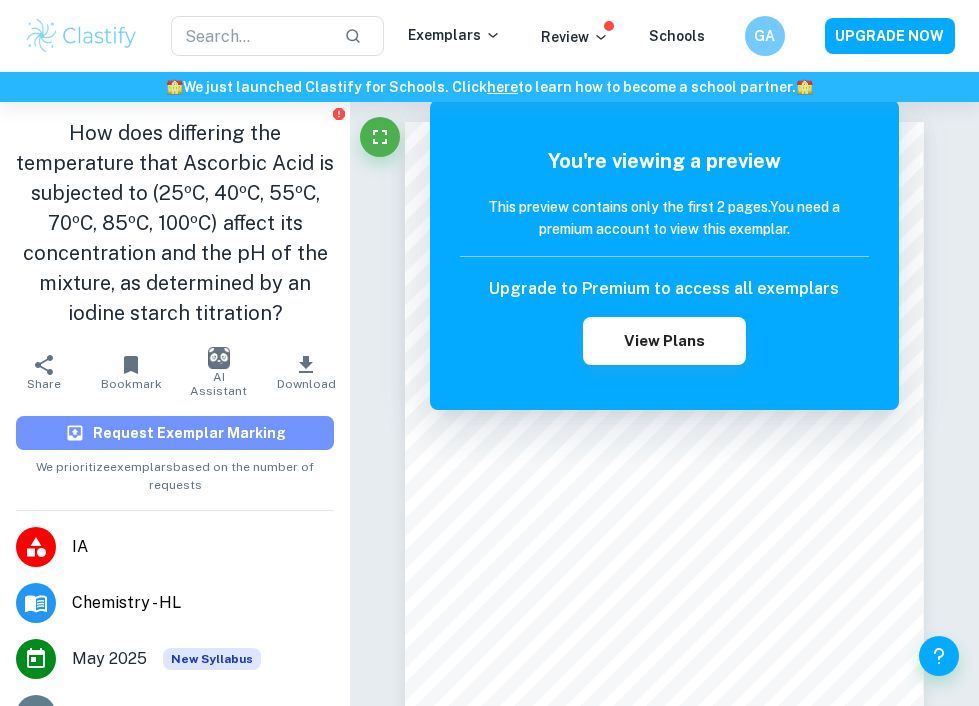 click on "Request Exemplar Marking" at bounding box center [189, 433] 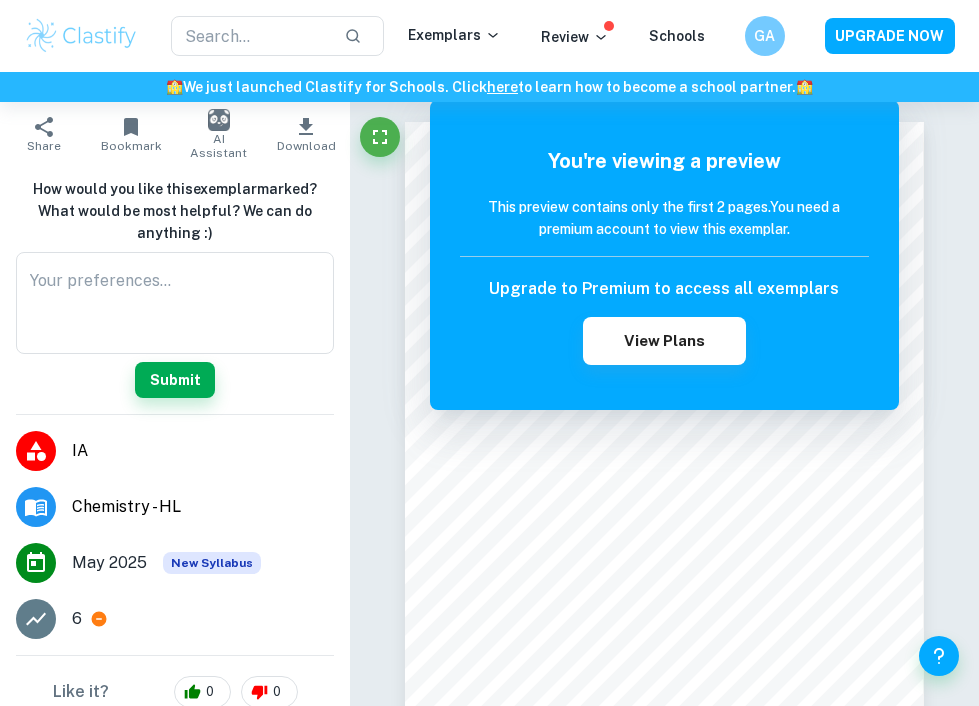 scroll, scrollTop: 259, scrollLeft: 0, axis: vertical 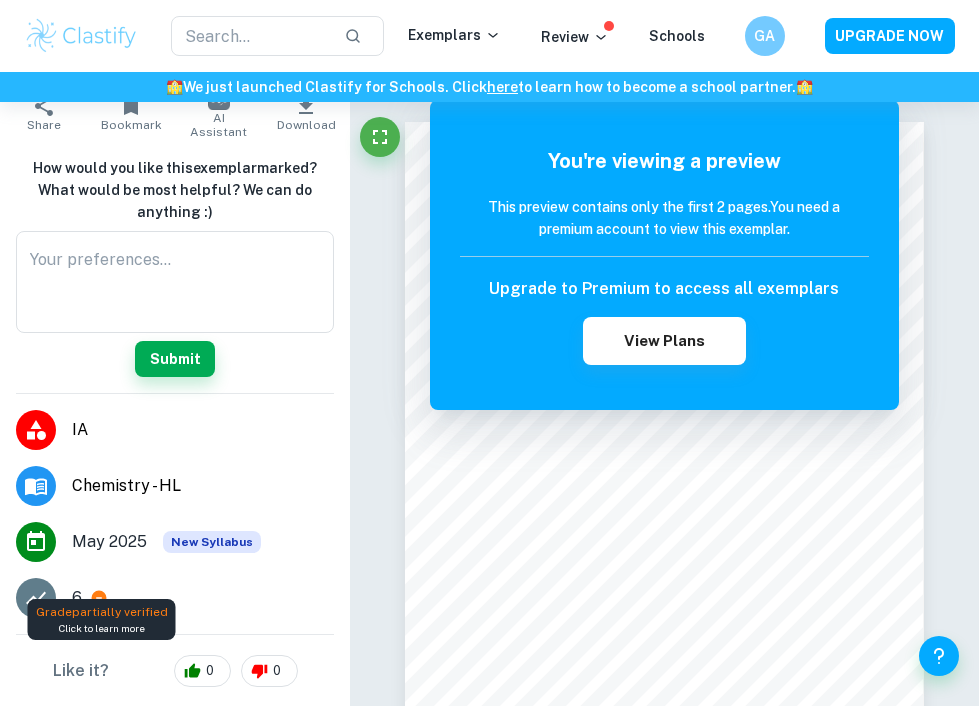 click 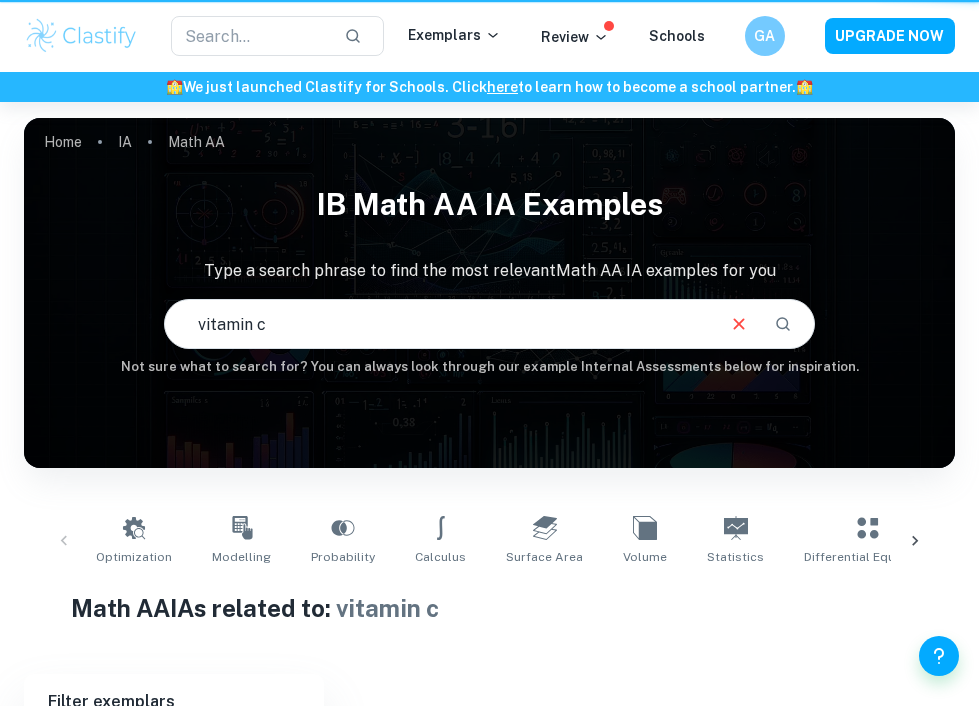 type on "Math AA" 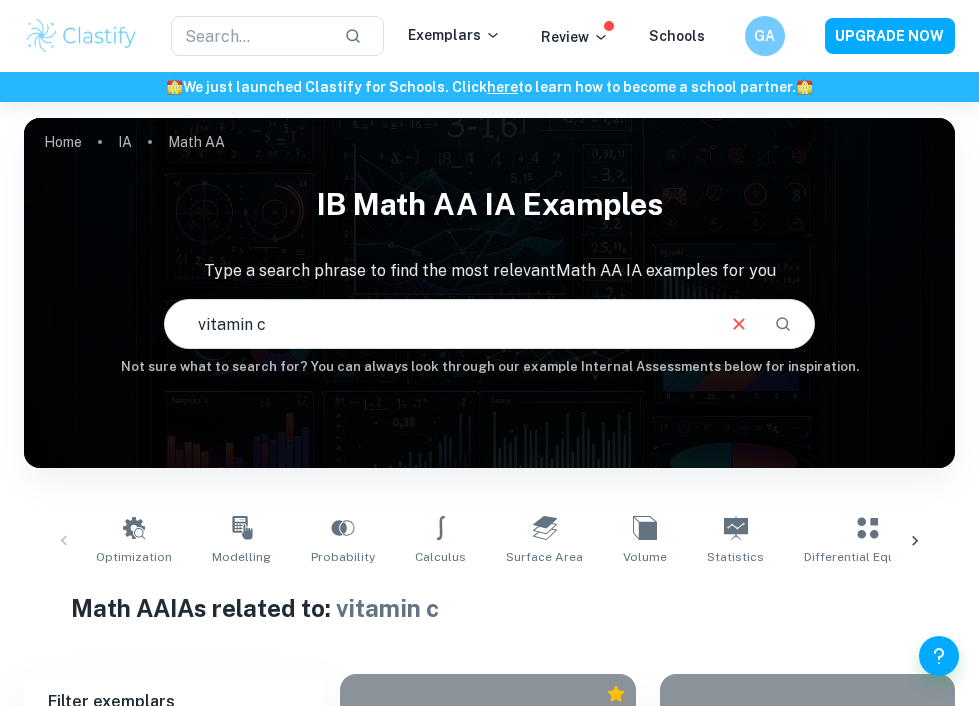 scroll, scrollTop: 0, scrollLeft: 0, axis: both 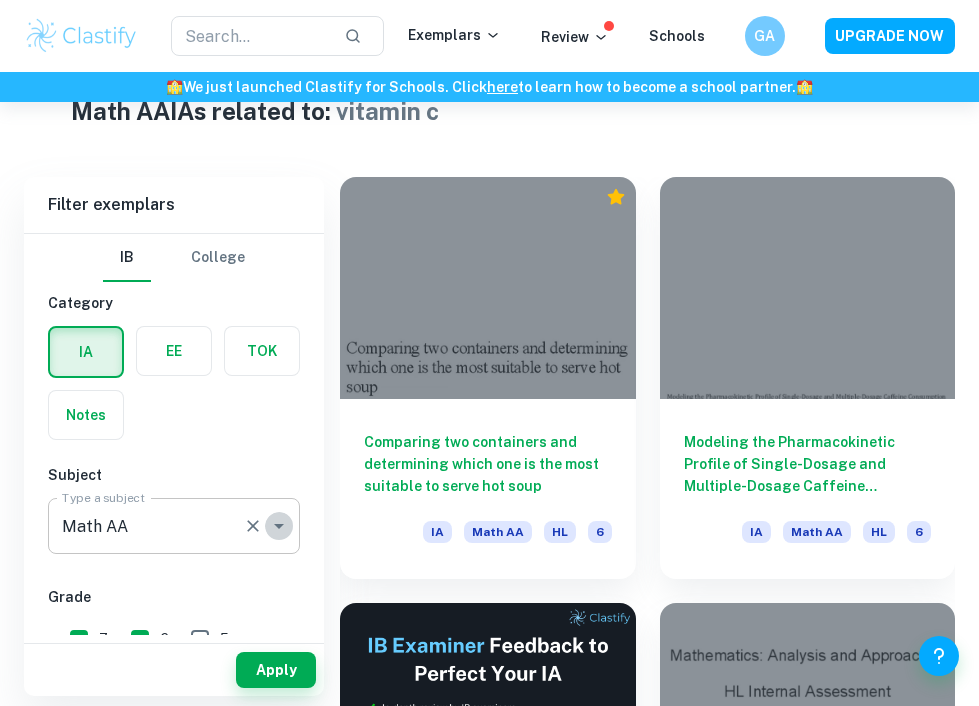 click 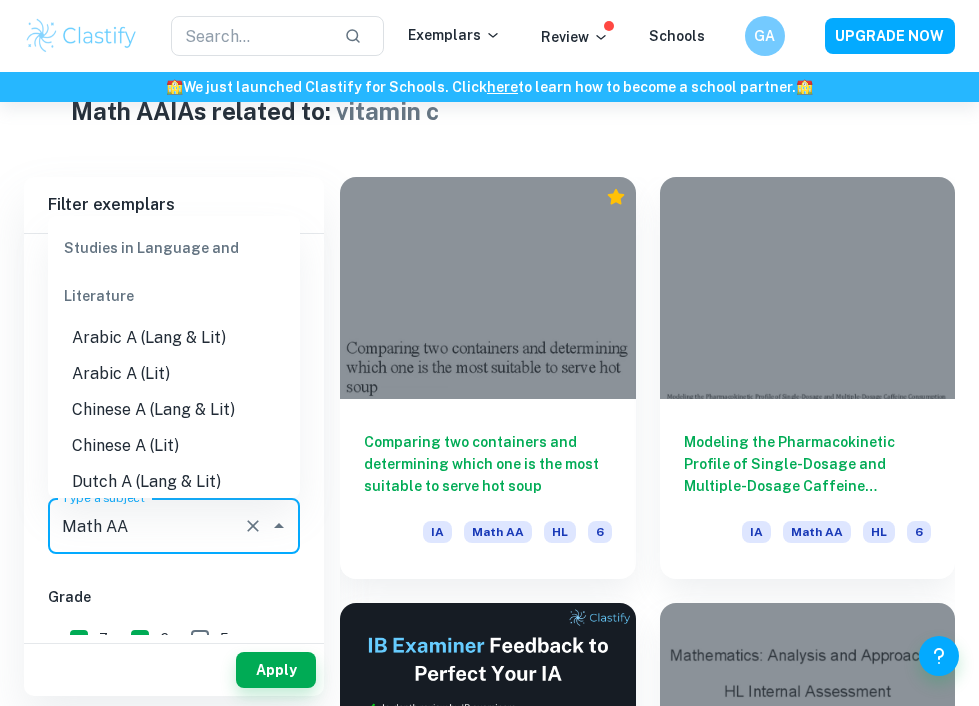 scroll, scrollTop: 2534, scrollLeft: 0, axis: vertical 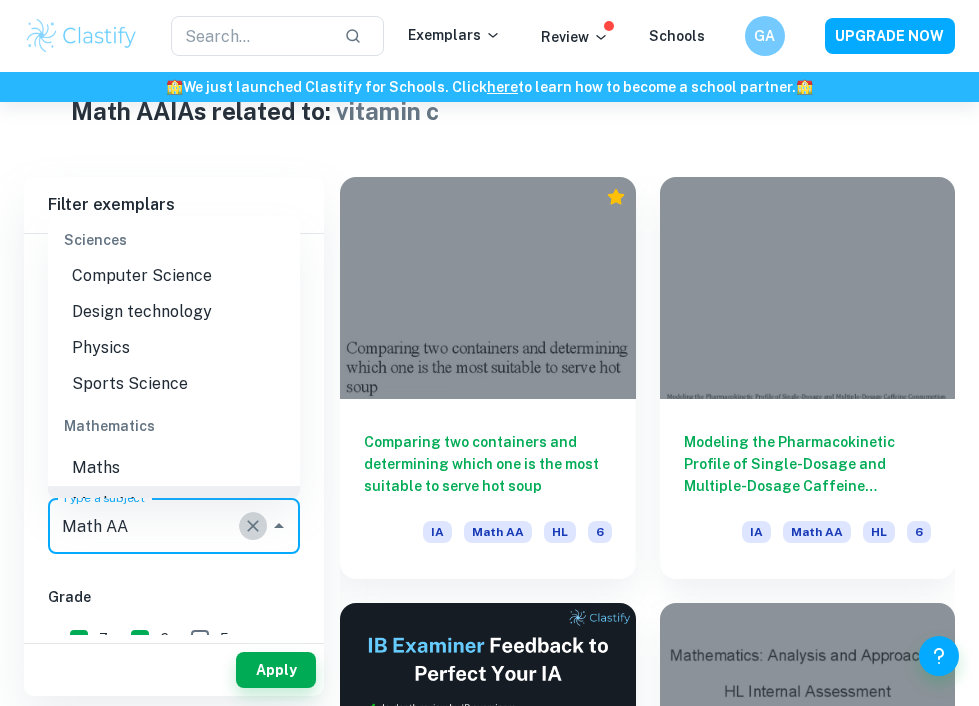 click 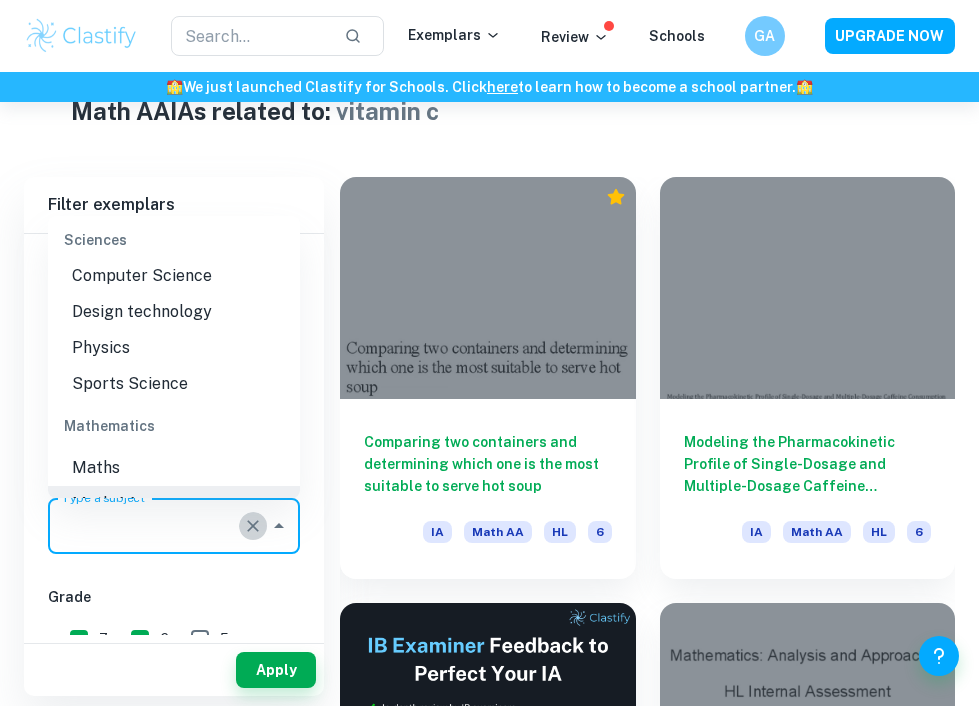 scroll, scrollTop: 0, scrollLeft: 0, axis: both 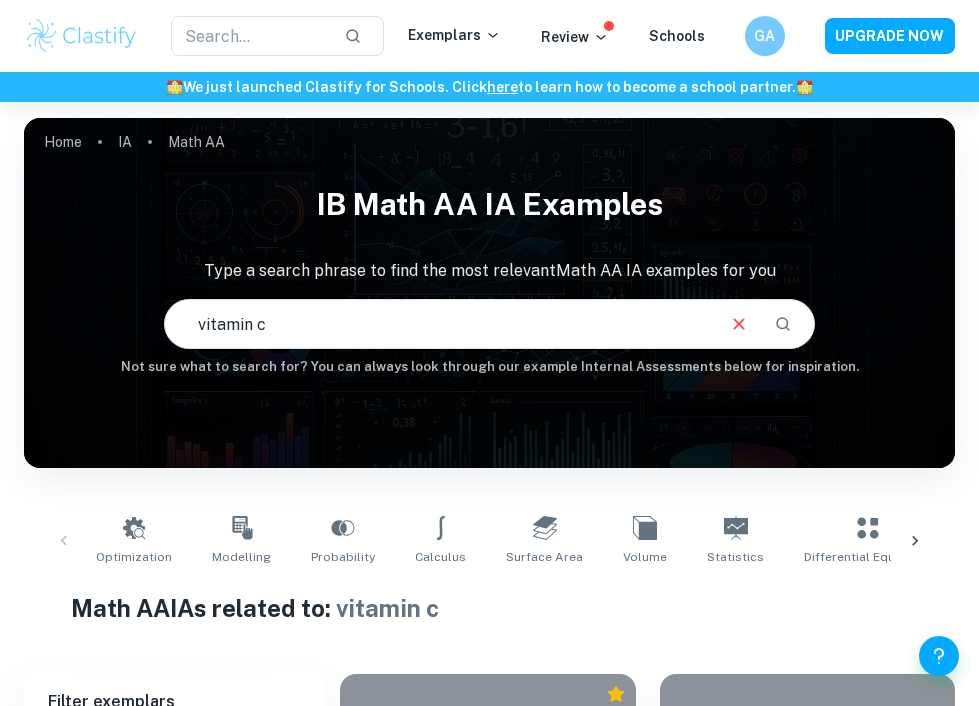 click on "vitamin c" at bounding box center (439, 324) 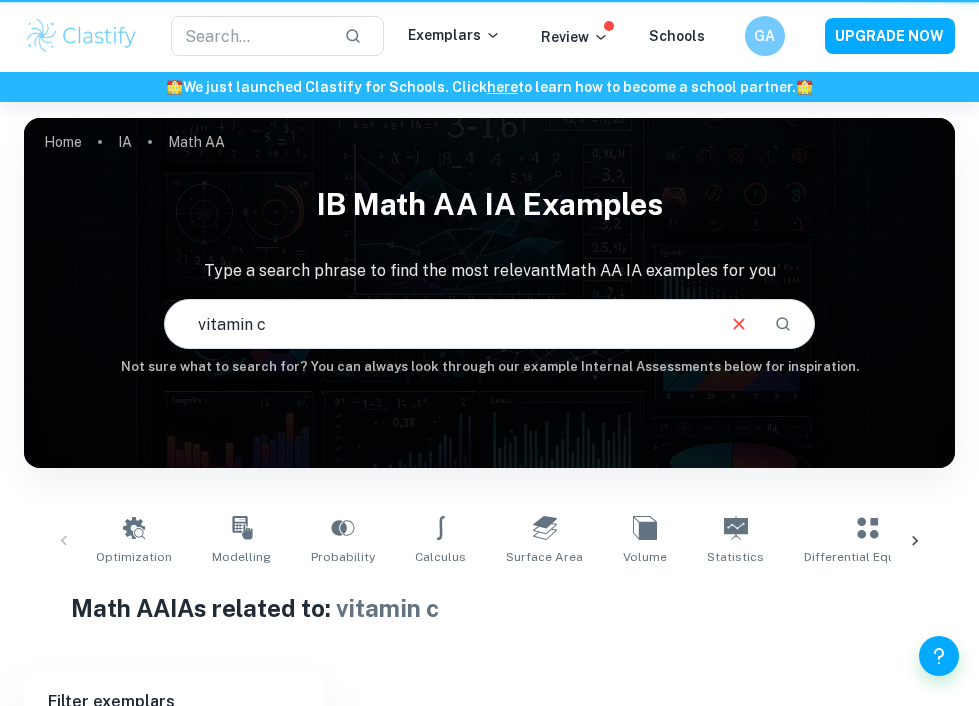 type on "Math AA" 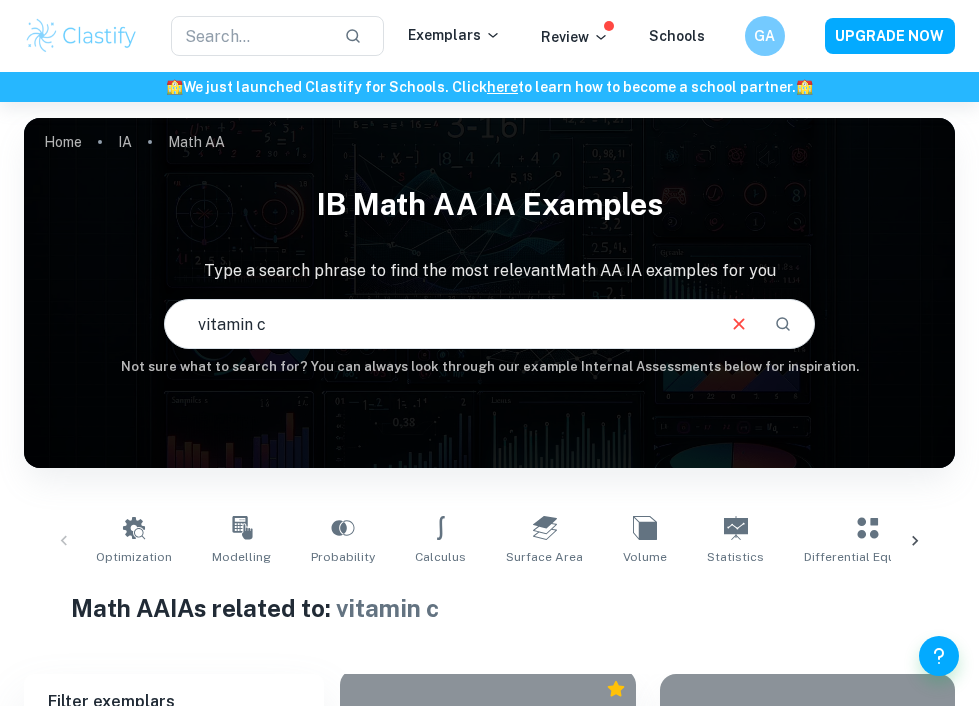 scroll, scrollTop: 523, scrollLeft: 0, axis: vertical 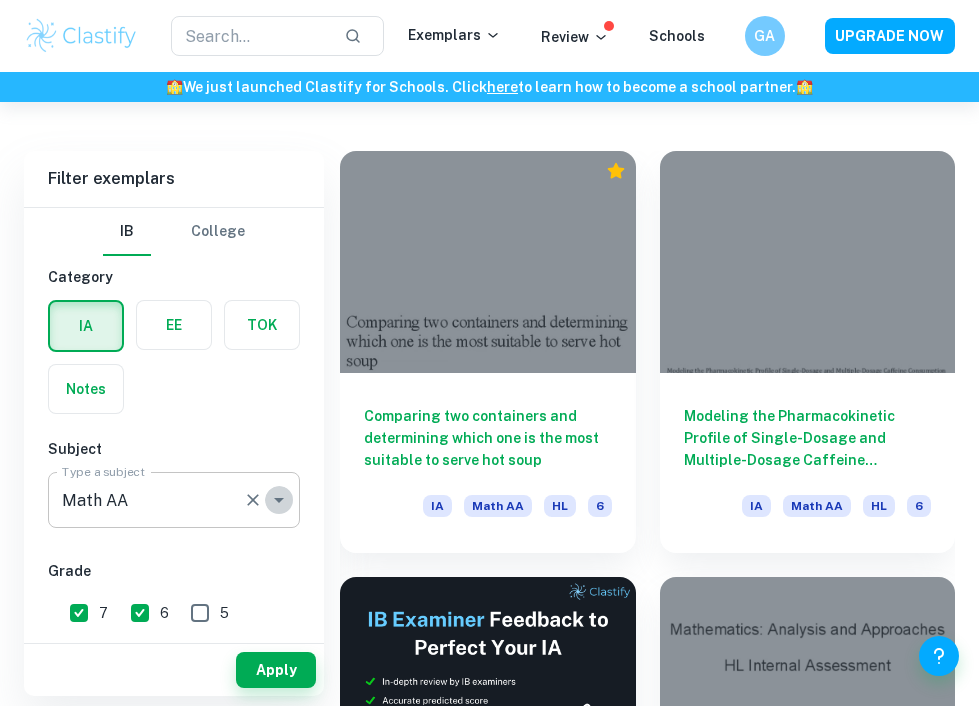 click at bounding box center (279, 500) 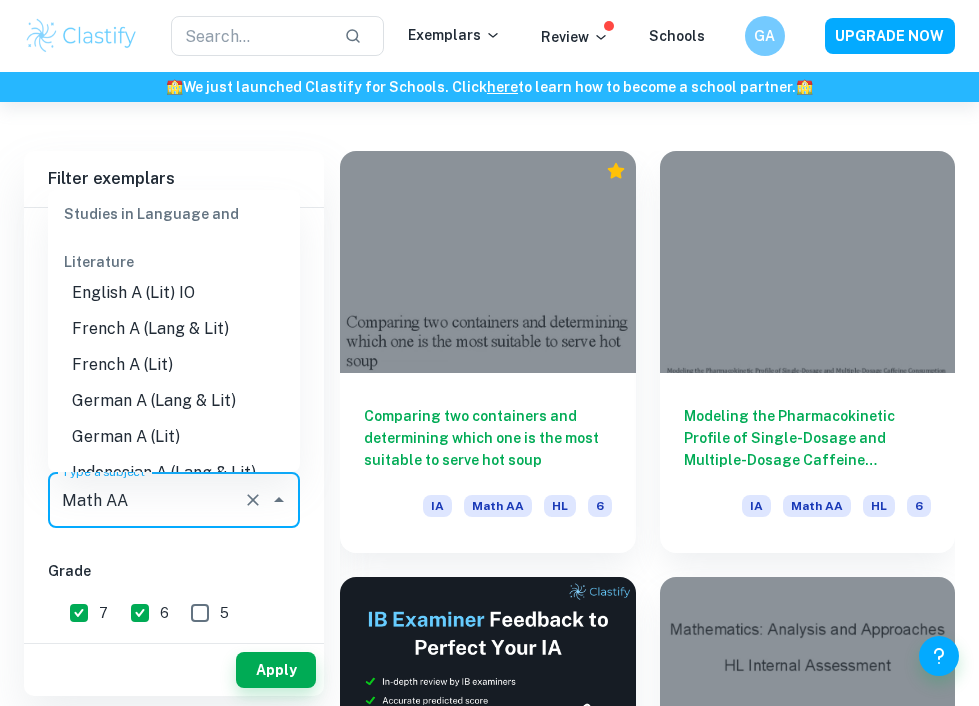 scroll, scrollTop: 334, scrollLeft: 0, axis: vertical 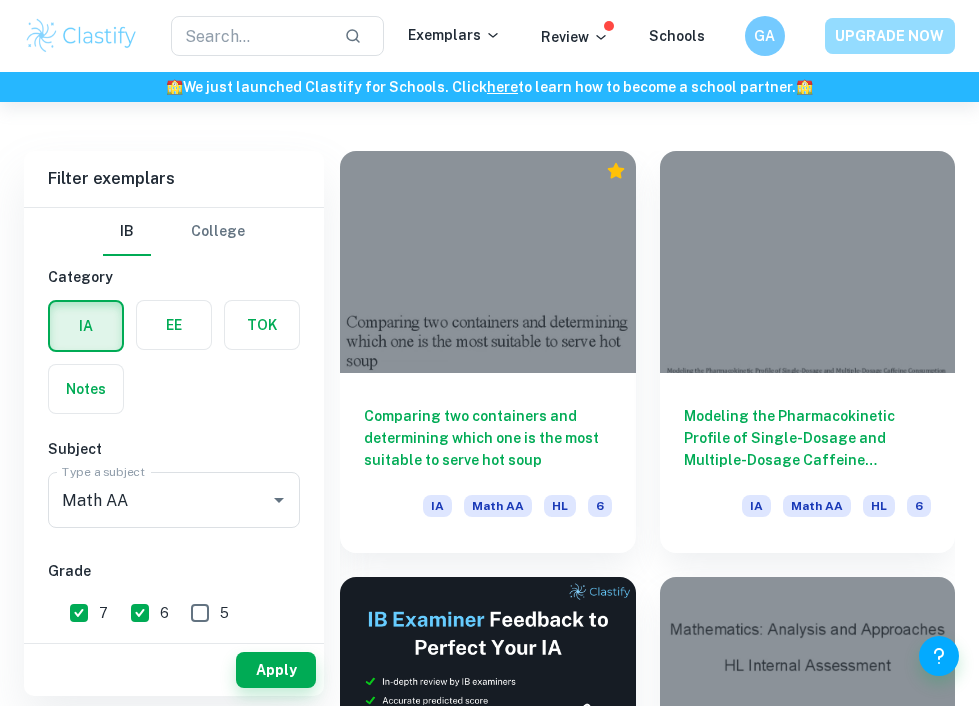 click on "UPGRADE NOW" at bounding box center (890, 36) 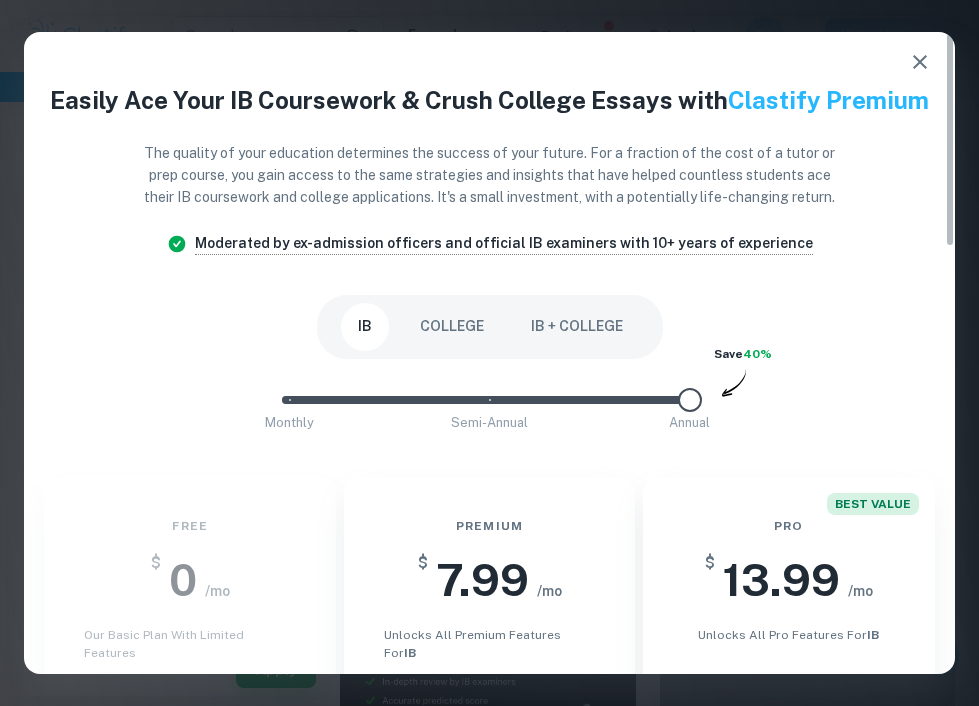 click on "Premium $ 7.99 /mo unlocks all premium features for  IB Upgrade Plan Unlimited access to all IB exemplars New! Unlock full IB mark schemes New! Full access to IB examiner comments New! See exact scores of IB exemplars New! Download 15 IB exemplars per month New! Copy text from IB exemplars New! No ads New!" at bounding box center (489, 852) 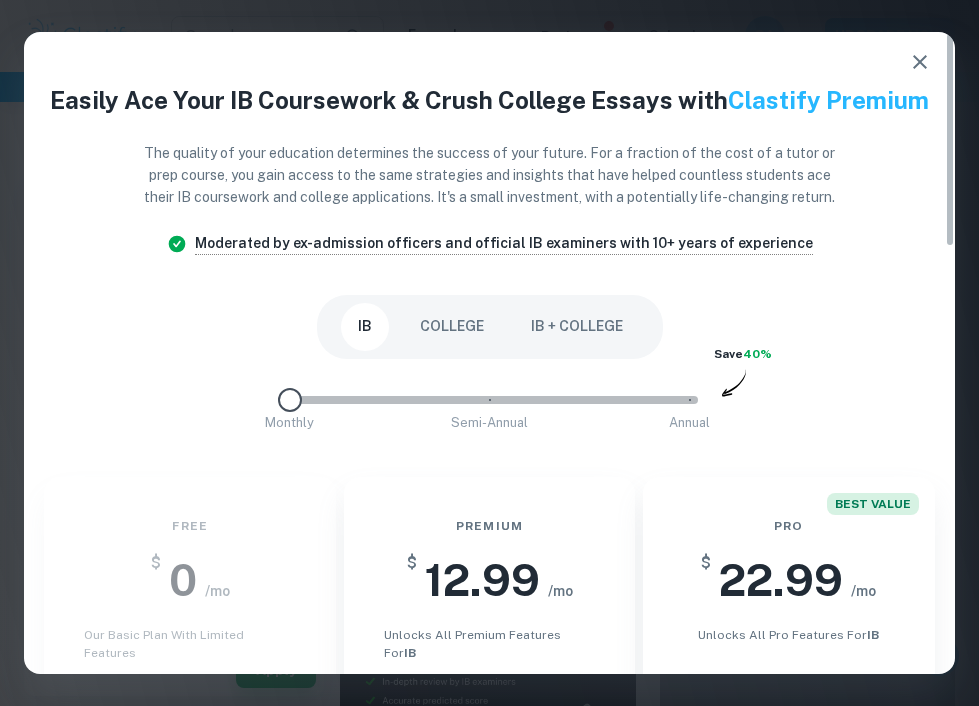 drag, startPoint x: 681, startPoint y: 400, endPoint x: 347, endPoint y: 326, distance: 342.0994 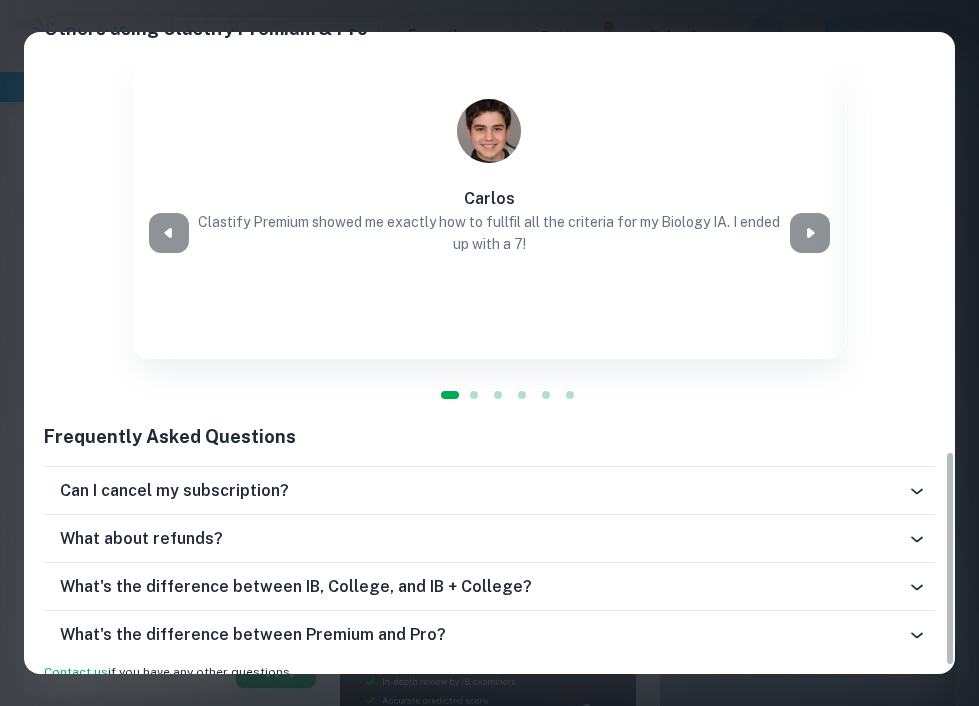 scroll, scrollTop: 1246, scrollLeft: 0, axis: vertical 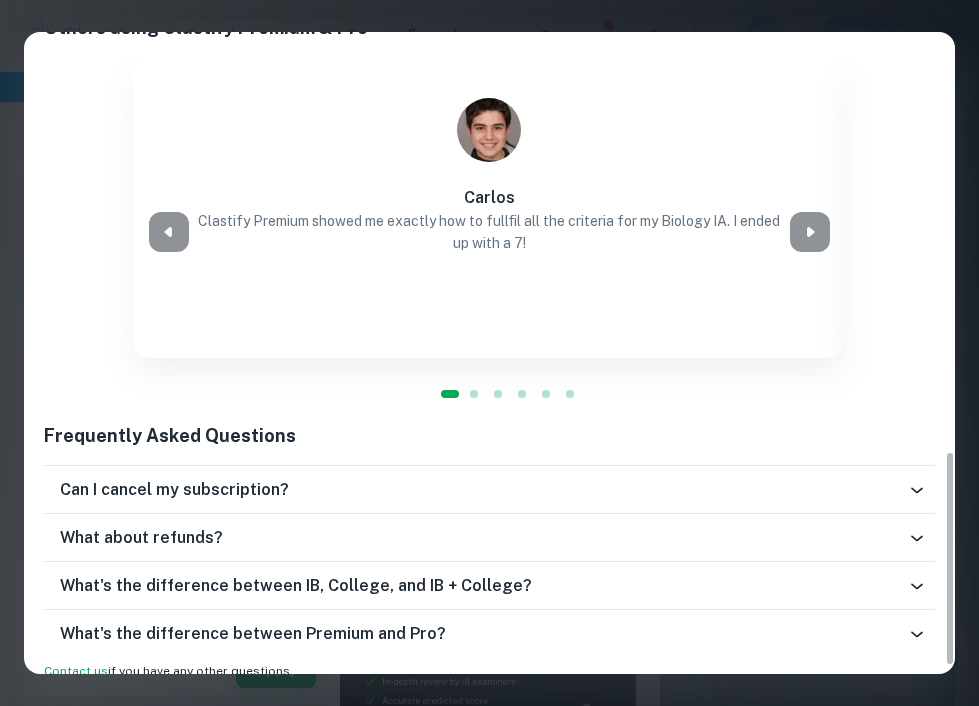 click 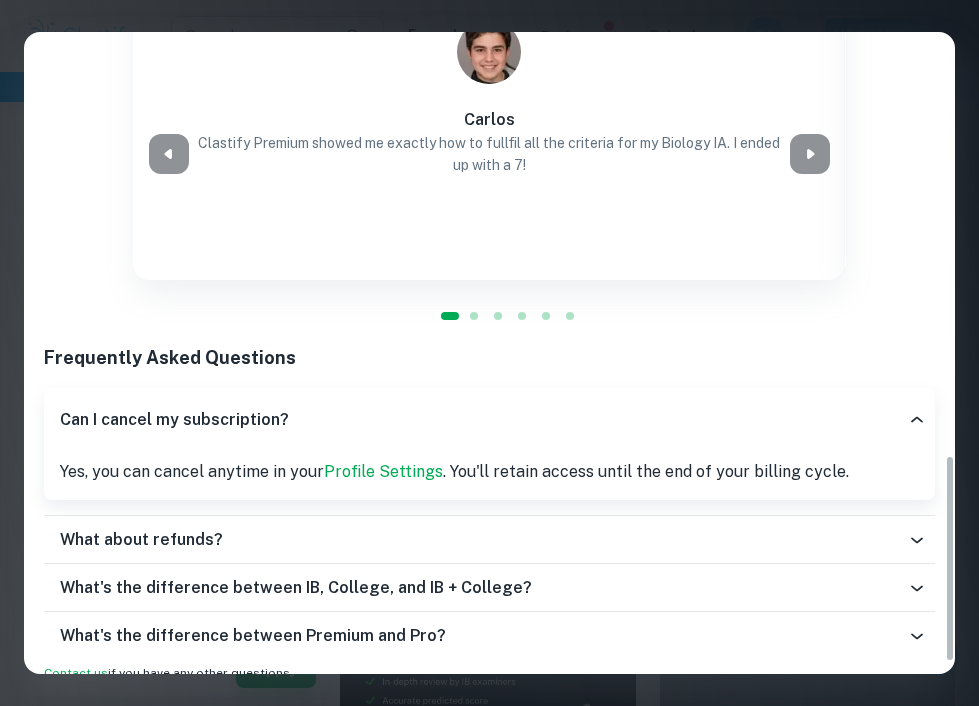 scroll, scrollTop: 1330, scrollLeft: 0, axis: vertical 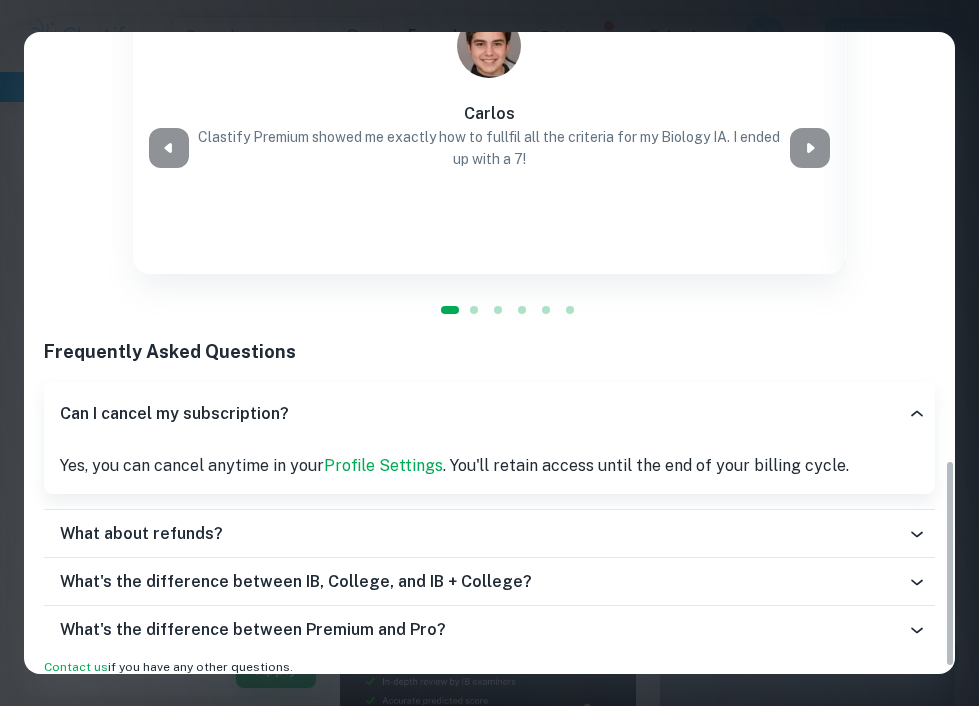 click on "What about refunds?" at bounding box center [483, 534] 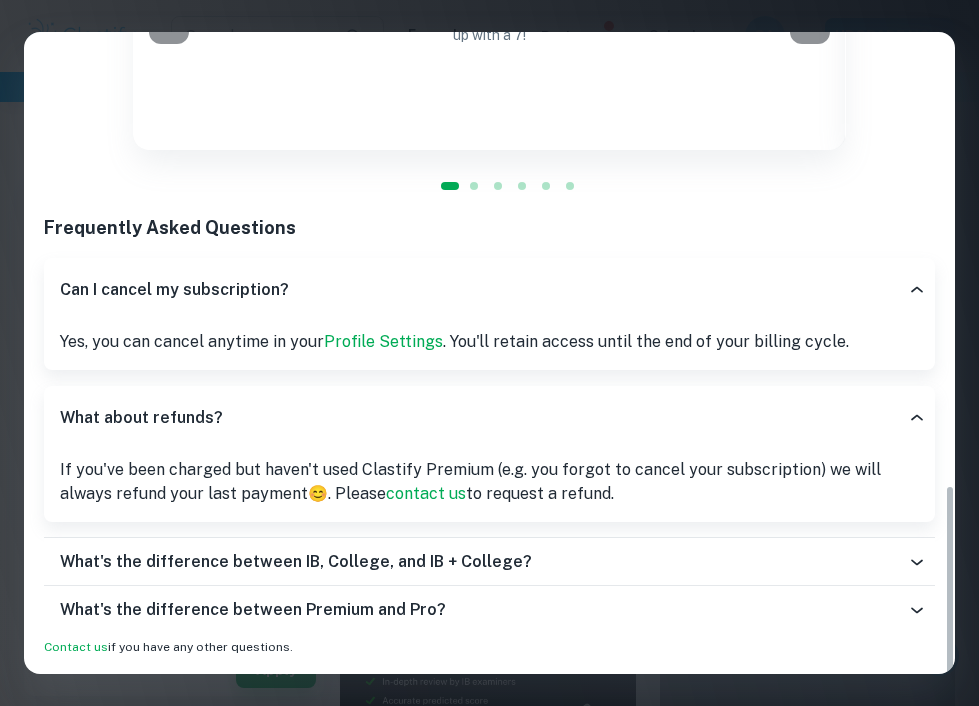 scroll, scrollTop: 1455, scrollLeft: 0, axis: vertical 